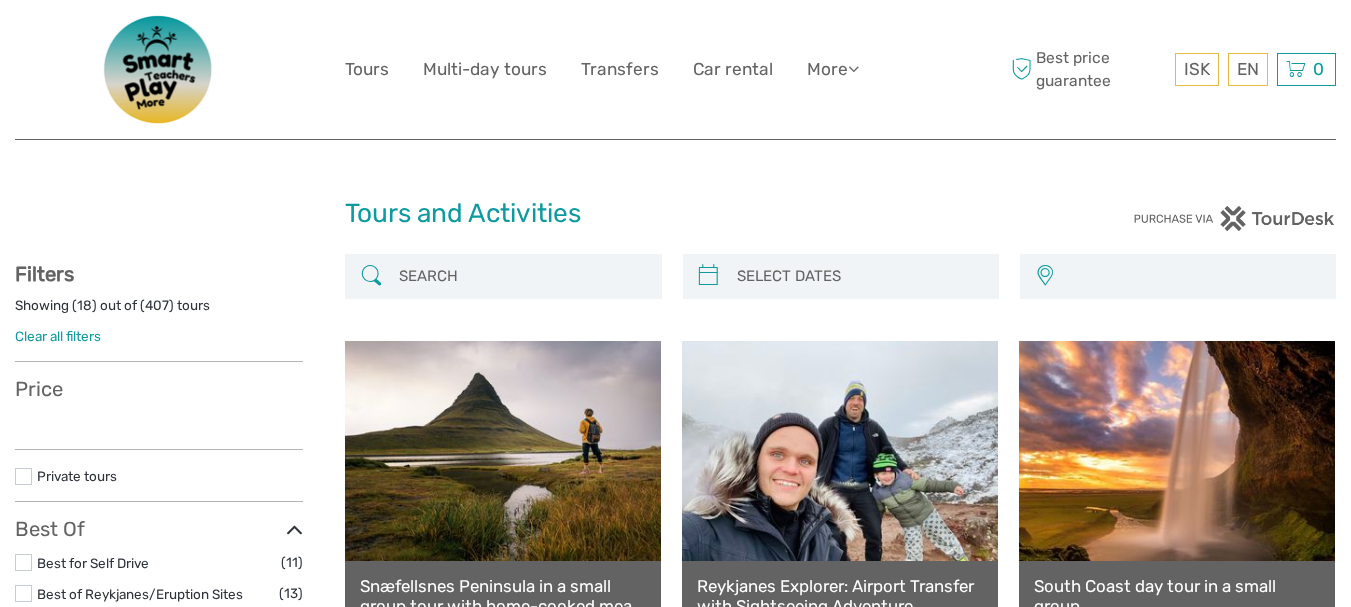 select 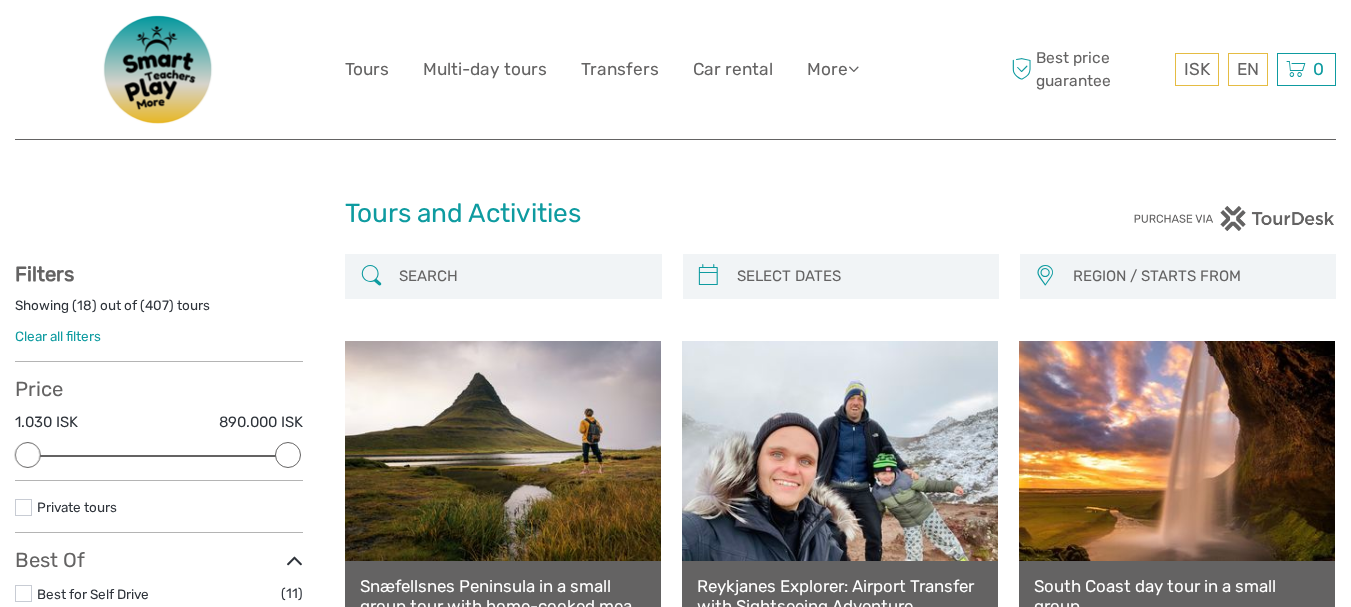 scroll, scrollTop: 0, scrollLeft: 0, axis: both 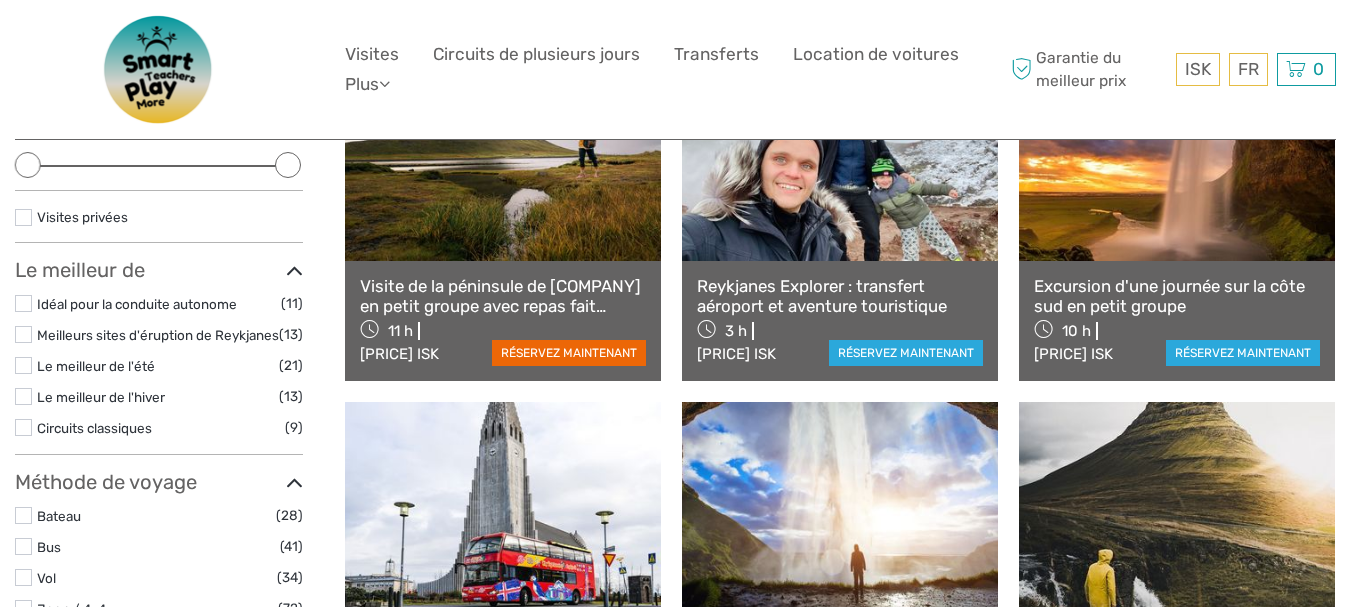 click on "réservez maintenant" at bounding box center (569, 353) 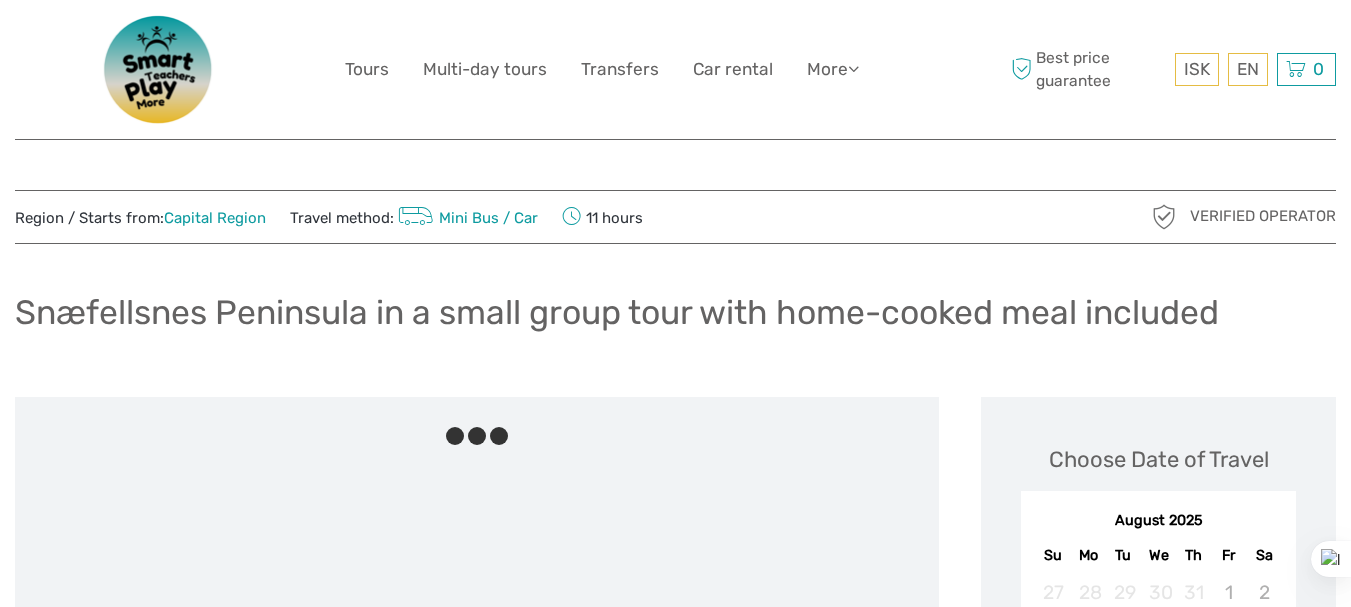 scroll, scrollTop: 0, scrollLeft: 0, axis: both 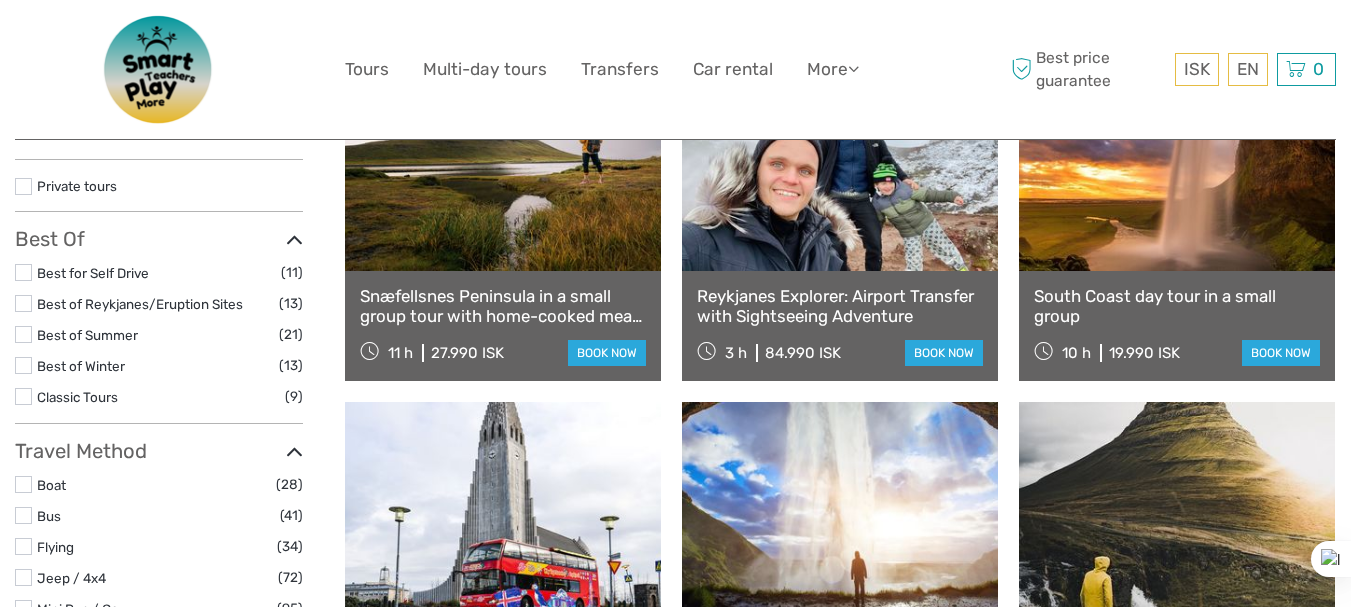 click on "Snæfellsnes Peninsula in a small group tour with home-cooked meal included" at bounding box center [503, 306] 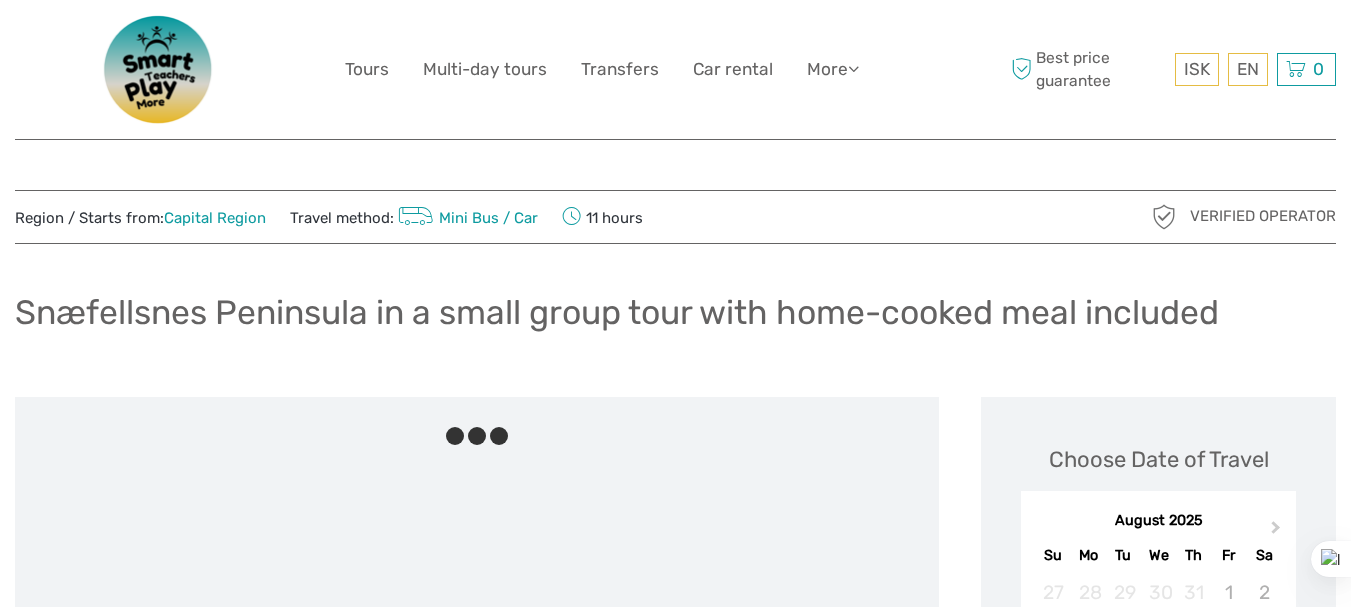 scroll, scrollTop: 0, scrollLeft: 0, axis: both 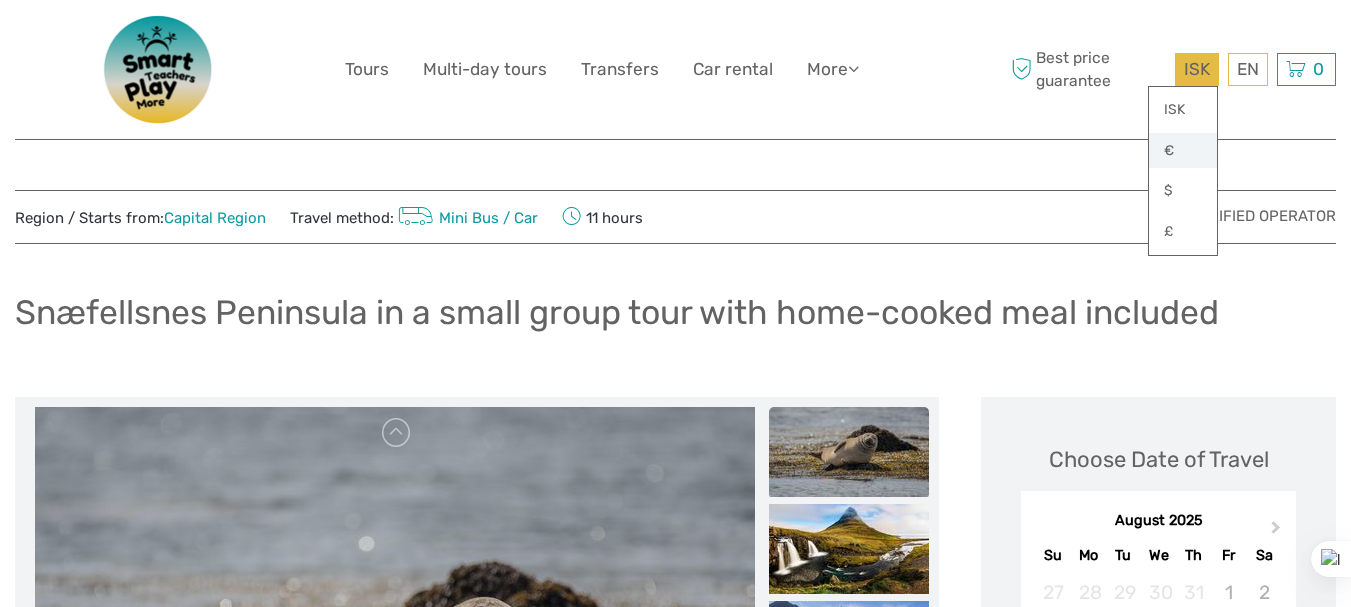 click on "€" at bounding box center [1183, 151] 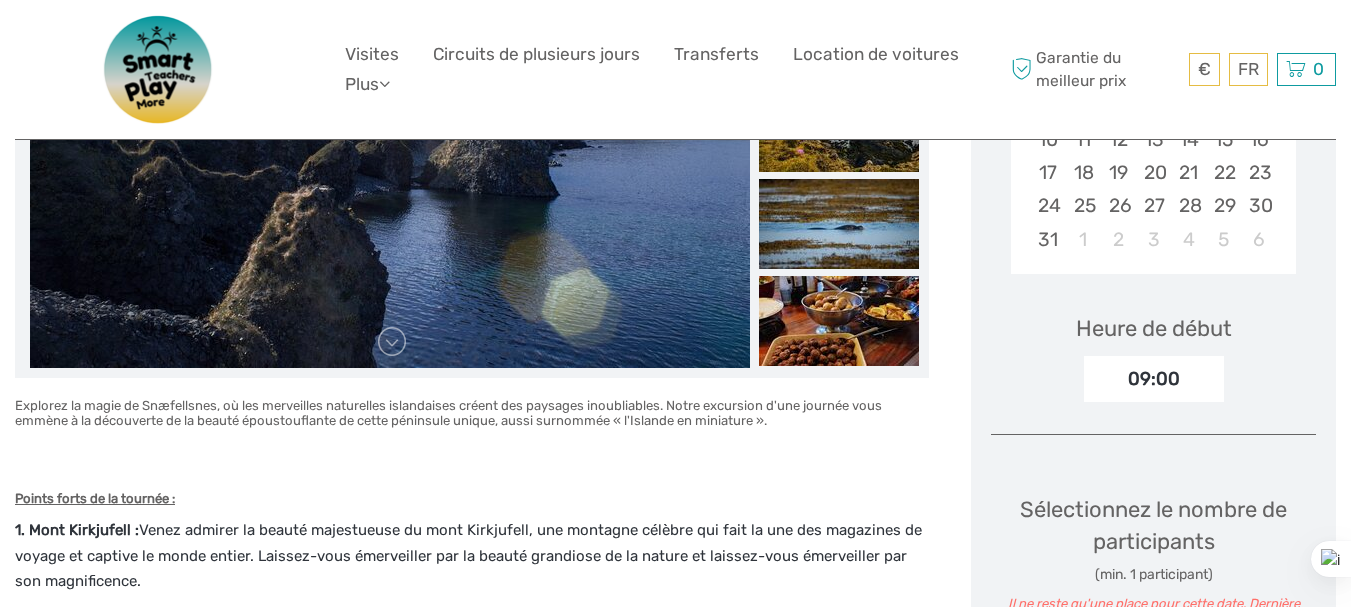 scroll, scrollTop: 537, scrollLeft: 0, axis: vertical 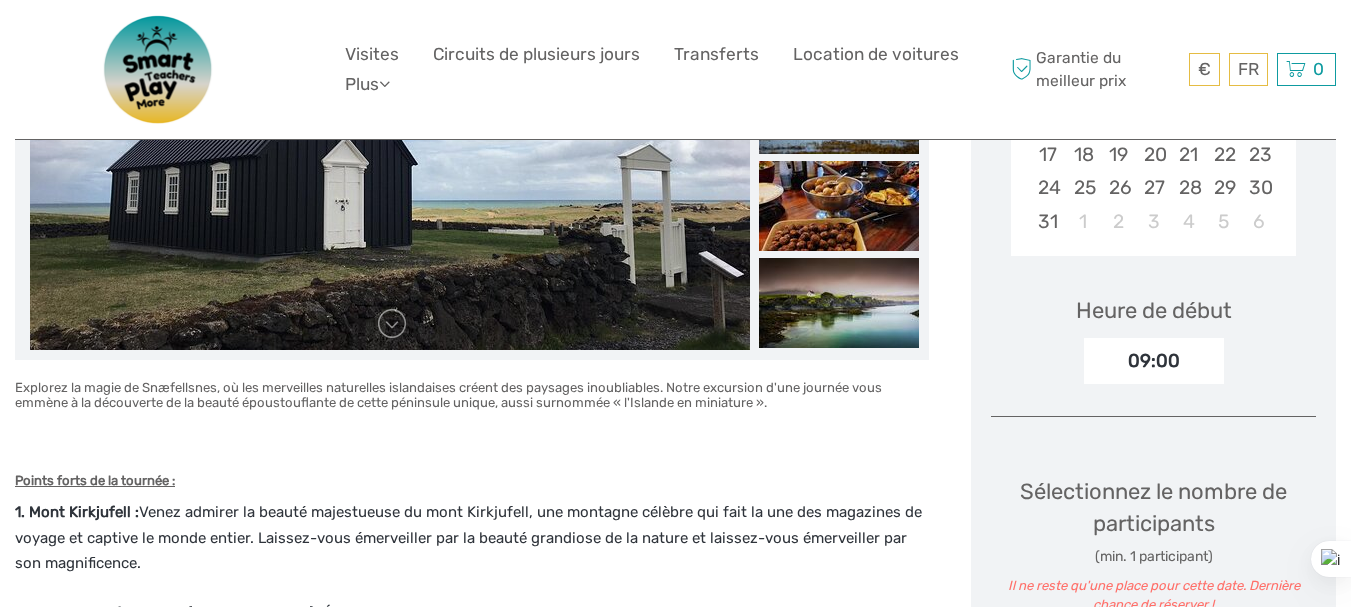 click on "[PRICE]
[CURRENCY]
[CURRENCY]
[CURRENCY]
[CURRENCY]
FR
Anglais
Espagnol
Allemand
Visites
Circuits de plusieurs jours
Transferts
Location de voitures
Plus
Nourriture et boissons
Articles de voyage
Retour au clic
Nourriture et boissons
Articles de voyage
Retour au clic
Garantie du meilleur prix
Garantie du meilleur prix
[CURRENCY]
[CURRENCY]
[CURRENCY]
[CURRENCY]
[CURRENCY]
0" at bounding box center [675, 2049] 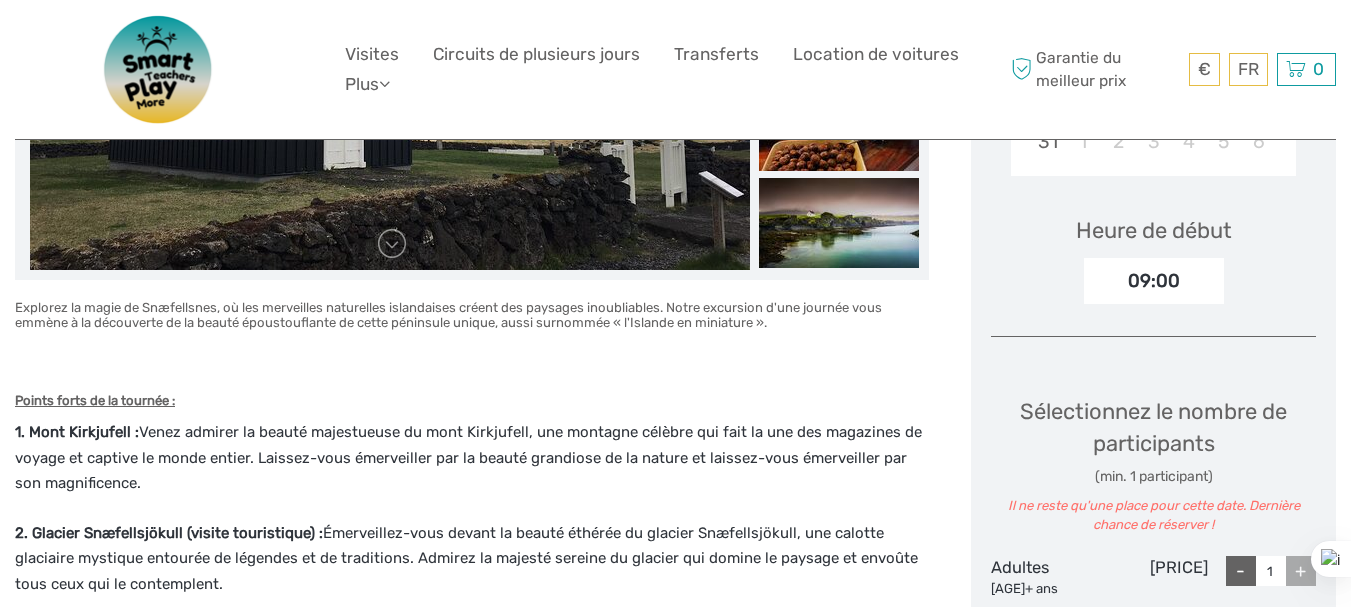 scroll, scrollTop: 626, scrollLeft: 0, axis: vertical 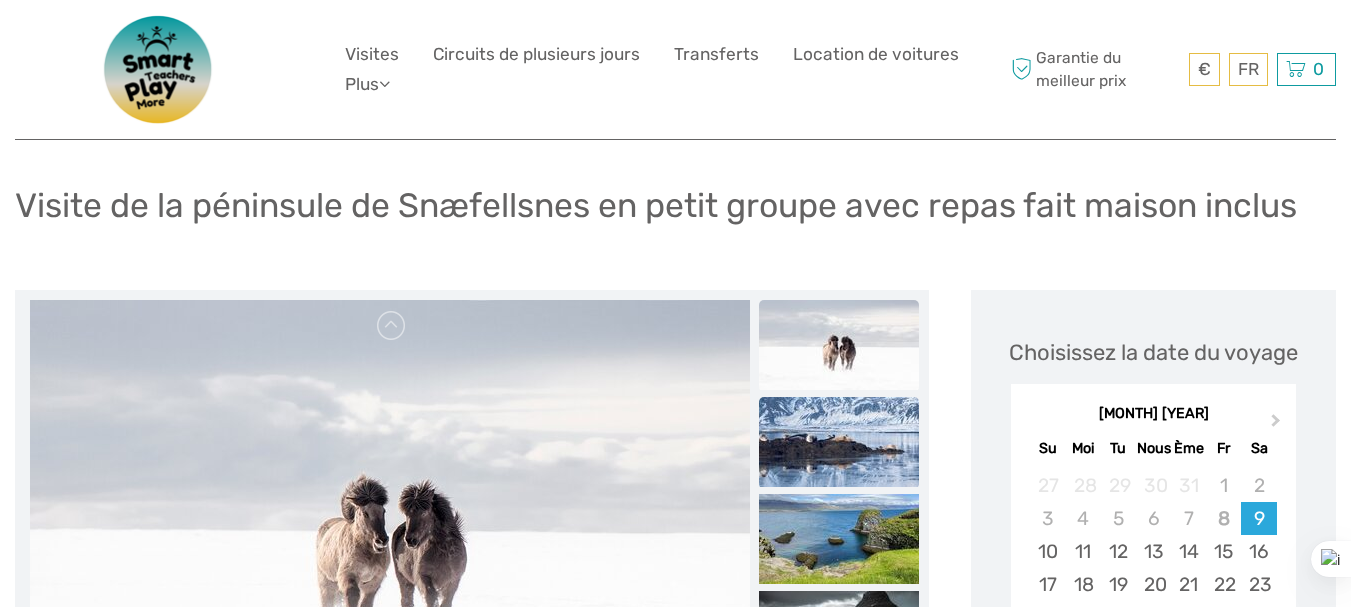 click at bounding box center (839, 442) 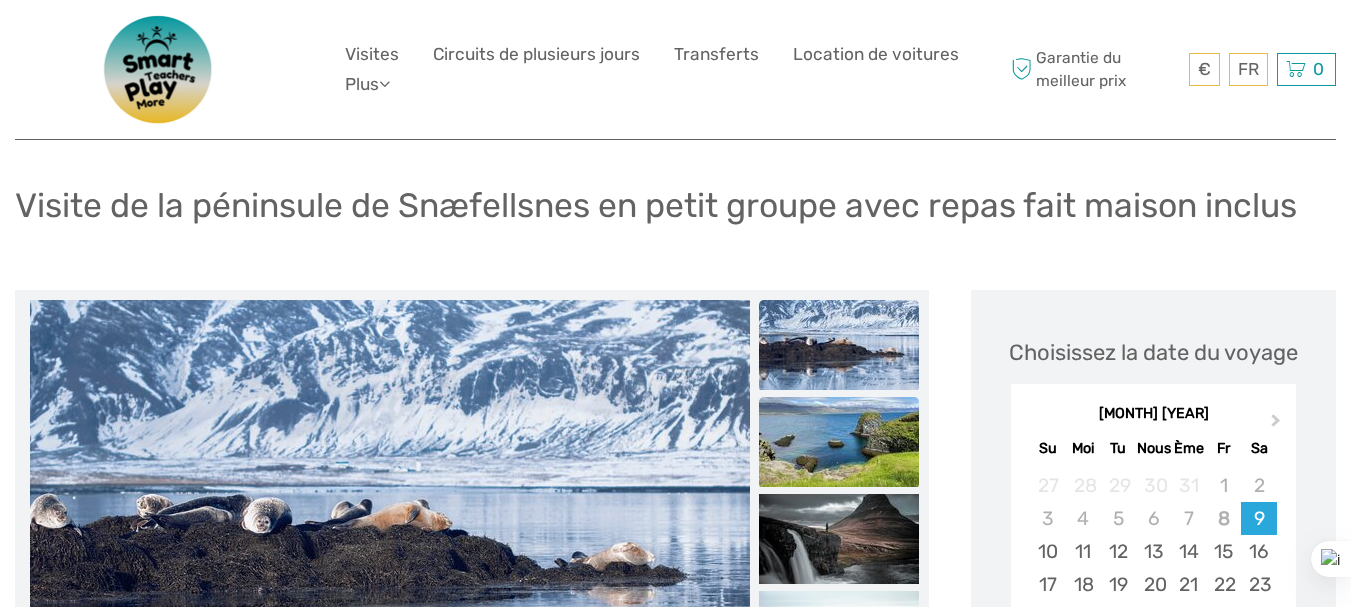 click at bounding box center [839, 442] 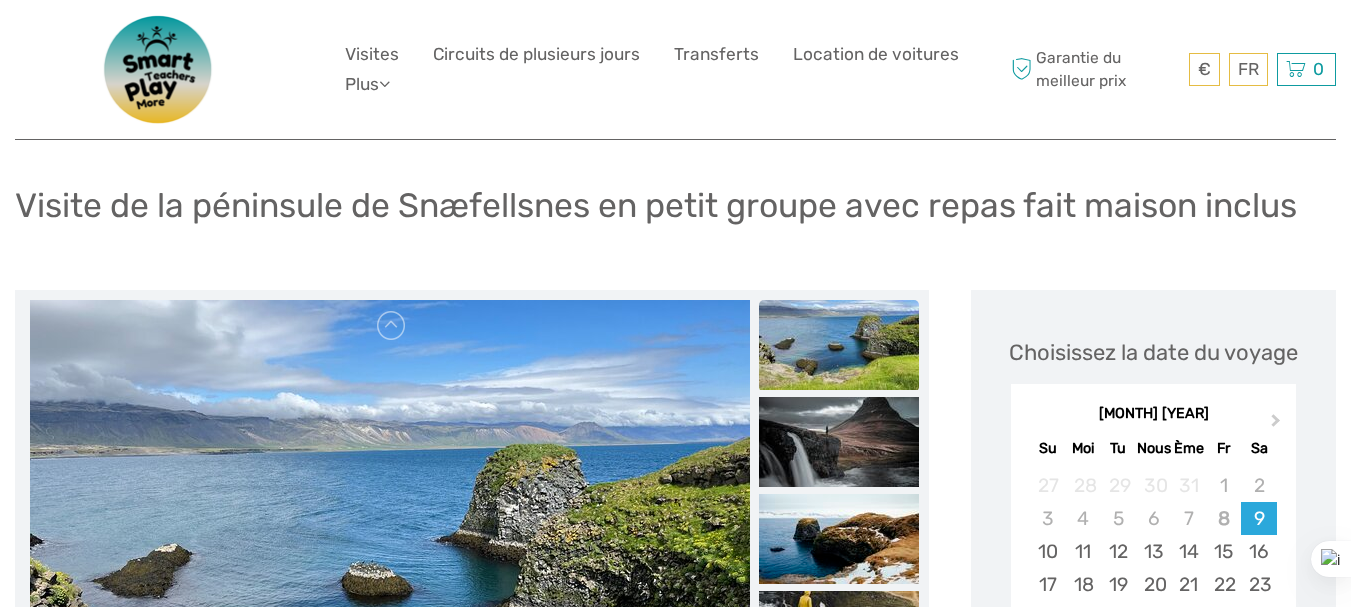 click at bounding box center (839, 442) 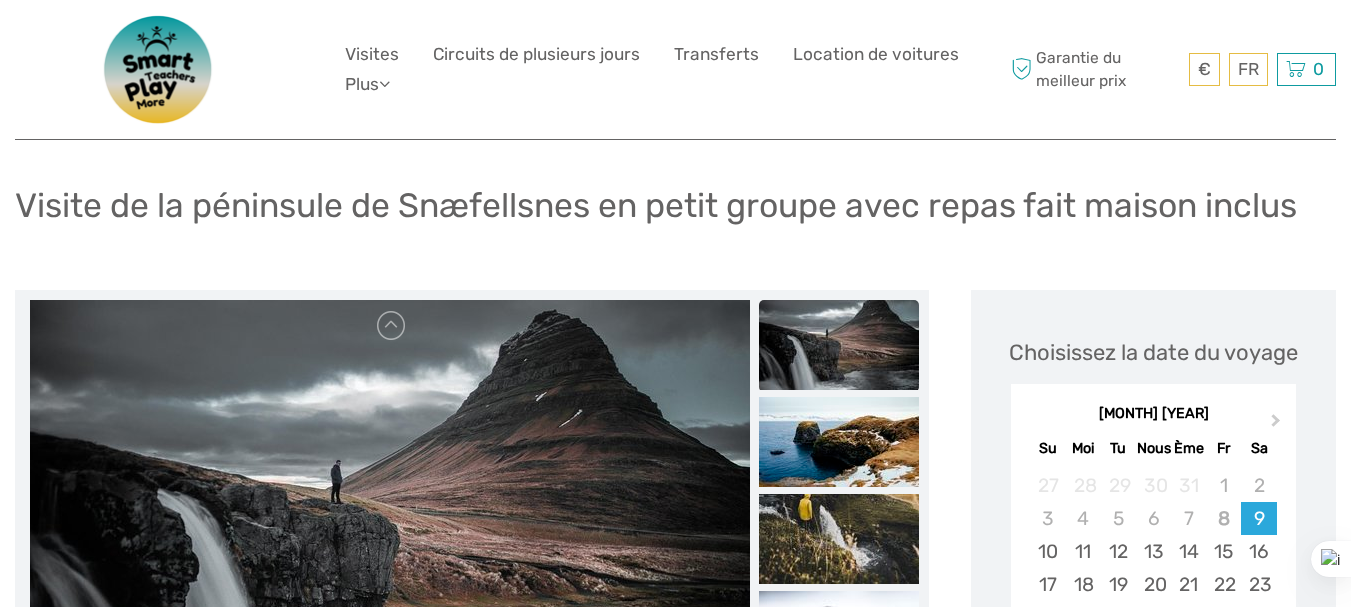 click at bounding box center (839, 442) 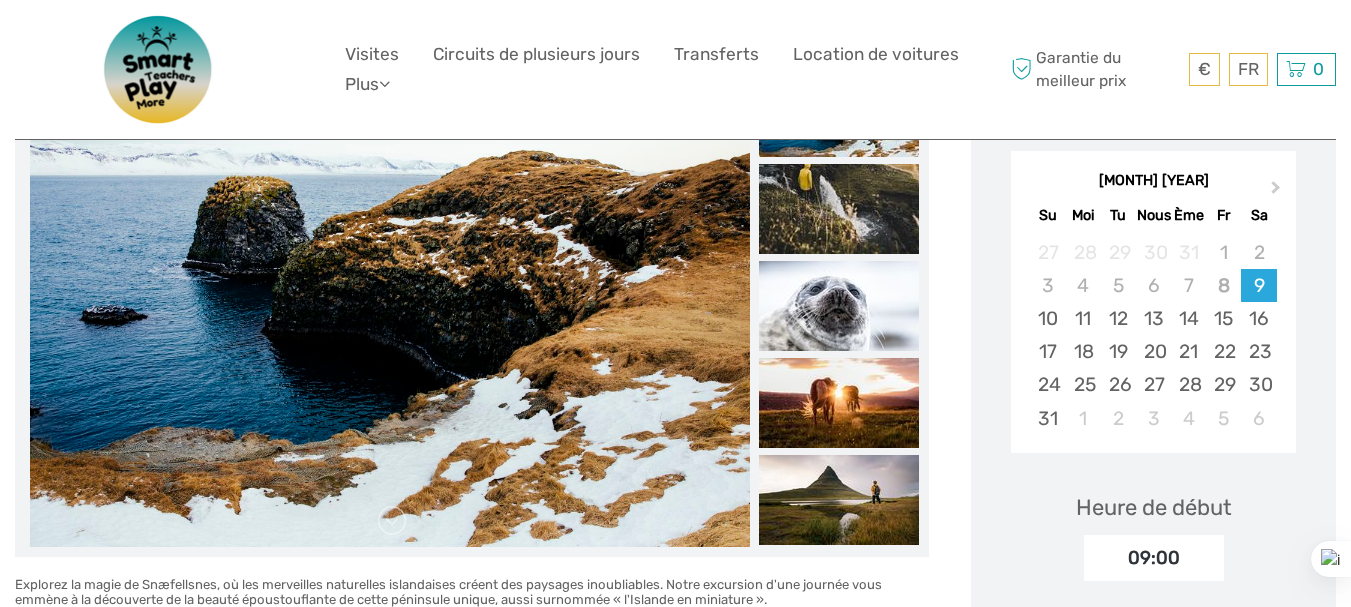 scroll, scrollTop: 0, scrollLeft: 0, axis: both 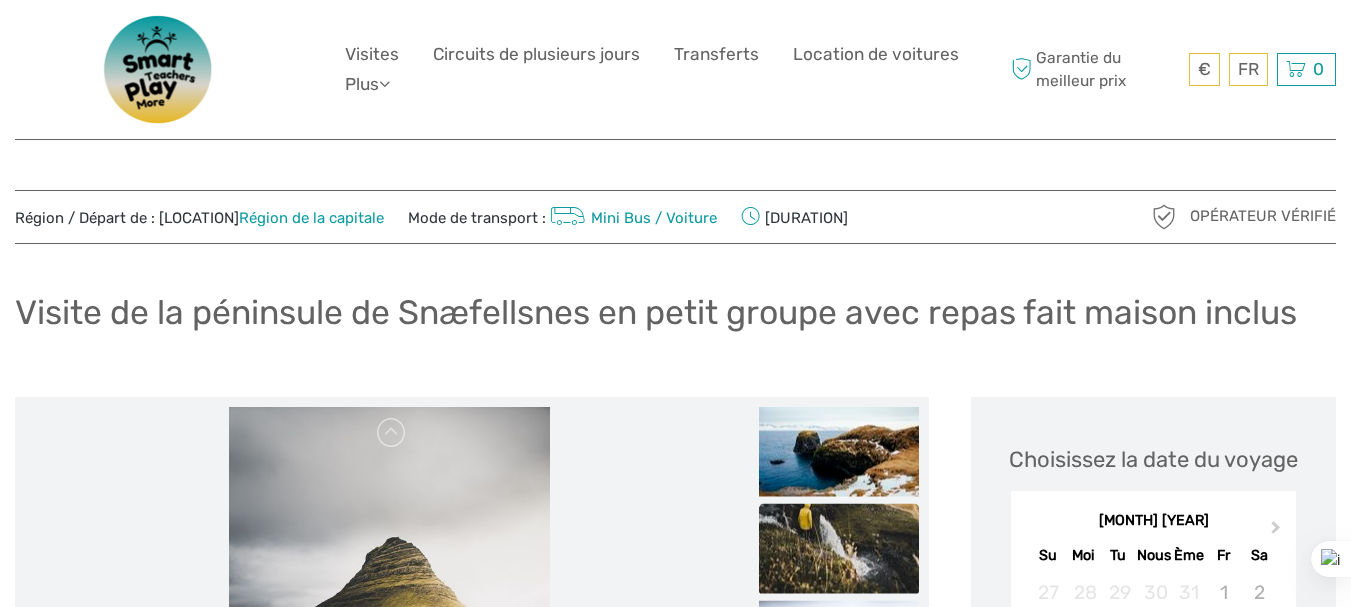 click on "Visite de la péninsule de Snæfellsnes en petit groupe avec repas fait maison inclus" at bounding box center [656, 312] 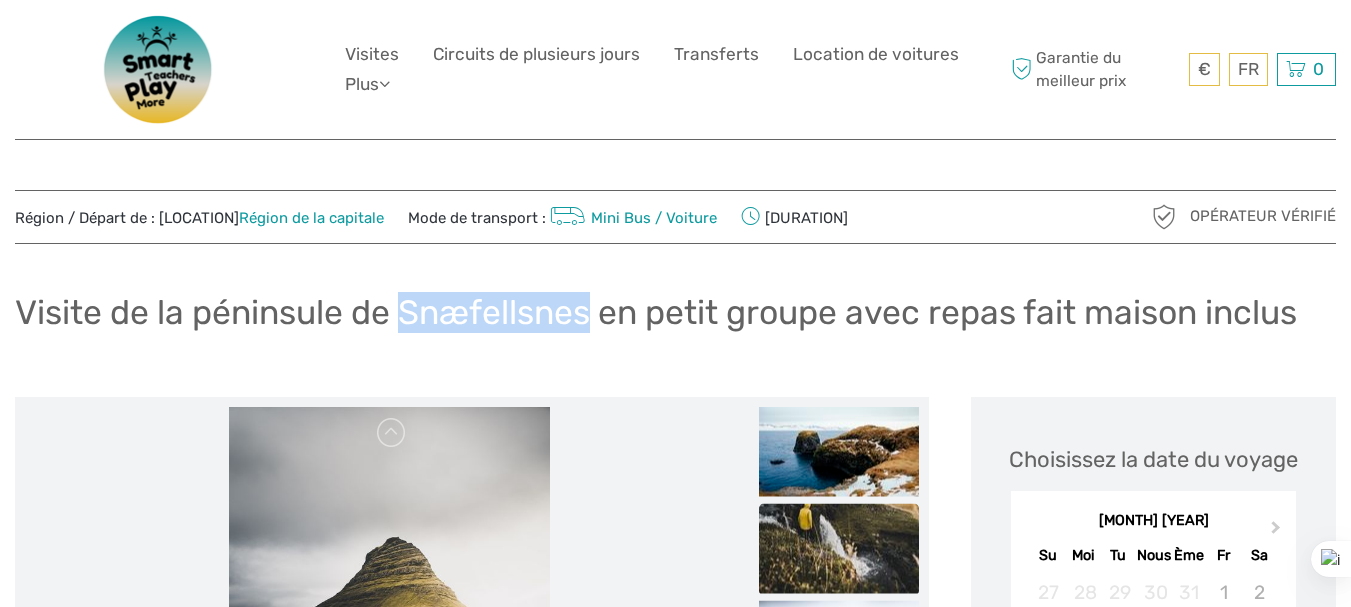 drag, startPoint x: 593, startPoint y: 317, endPoint x: 400, endPoint y: 320, distance: 193.02332 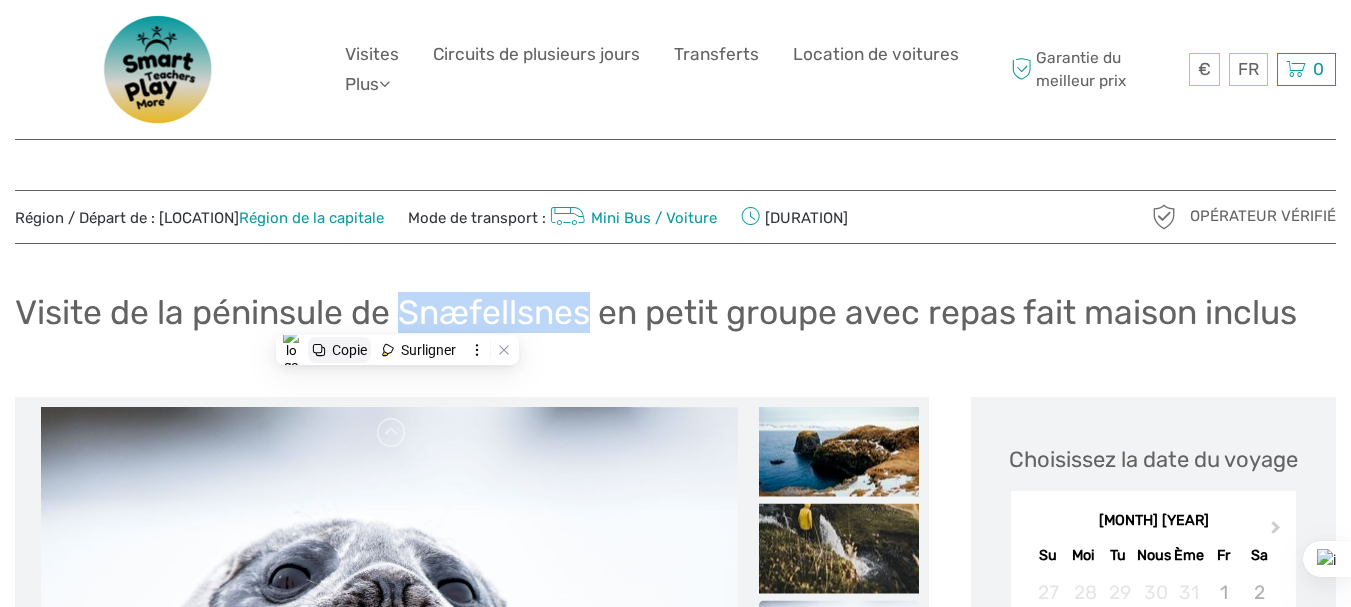 click on "Copie" at bounding box center [349, 350] 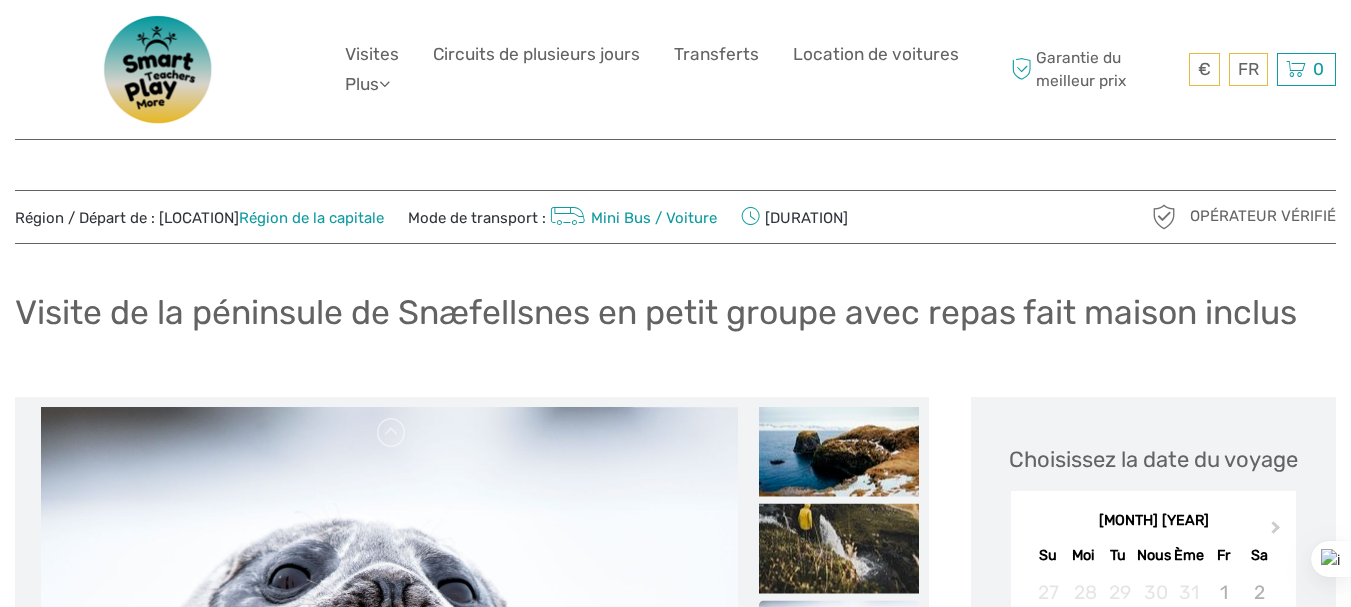 click on "Visite de la péninsule de Snæfellsnes en petit groupe avec repas fait maison inclus" at bounding box center (656, 312) 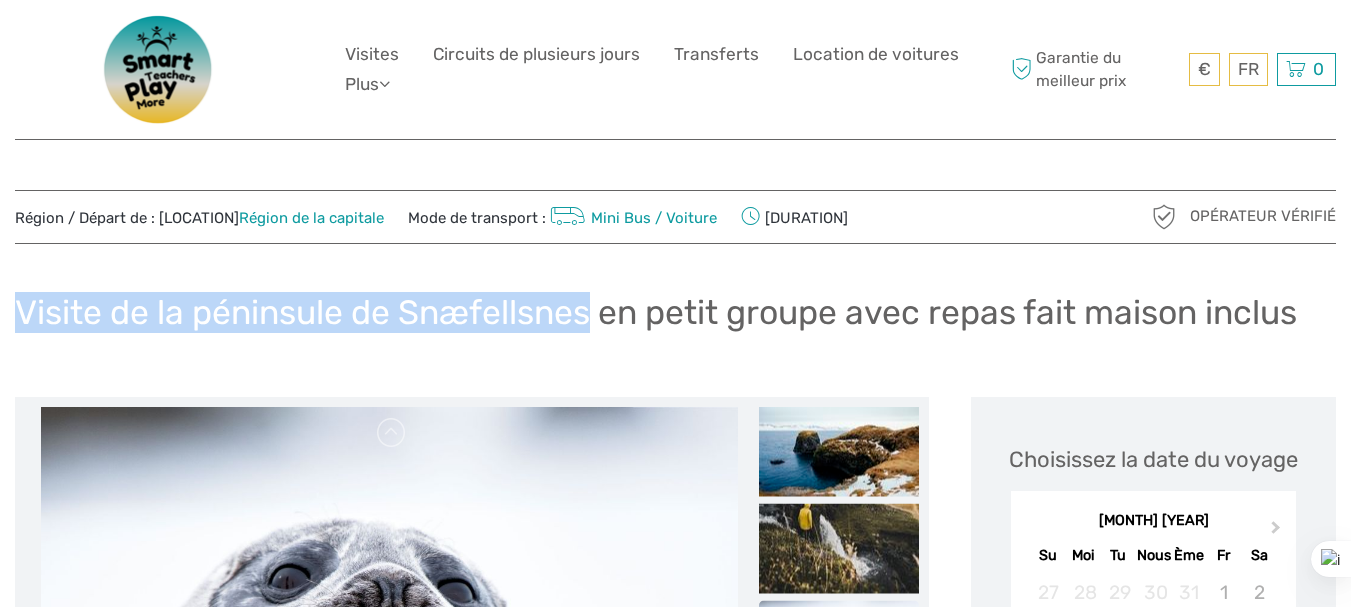 drag, startPoint x: 592, startPoint y: 323, endPoint x: 19, endPoint y: 303, distance: 573.34894 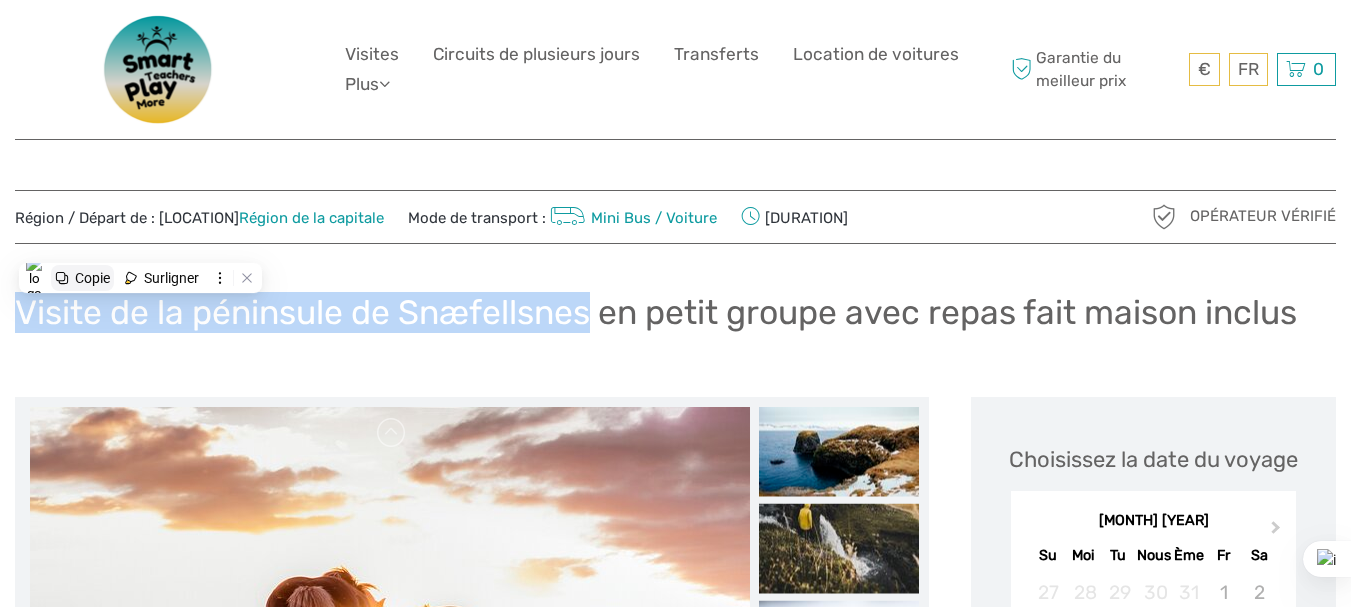 click on "Copie" at bounding box center (92, 278) 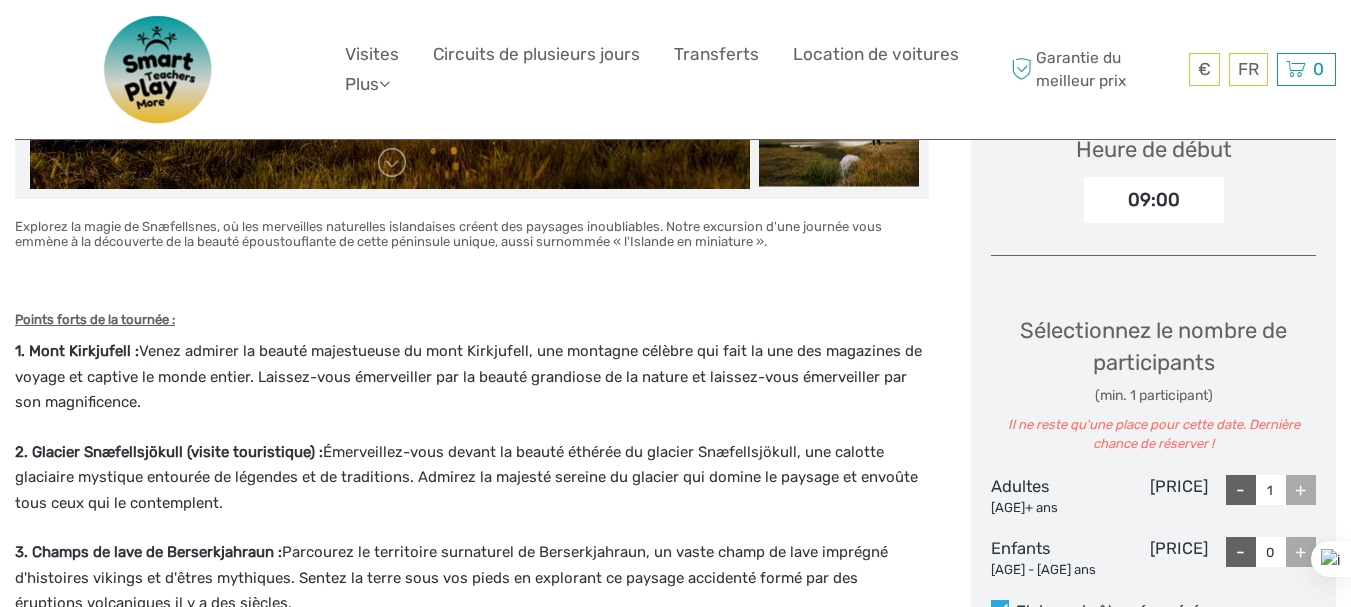 scroll, scrollTop: 662, scrollLeft: 0, axis: vertical 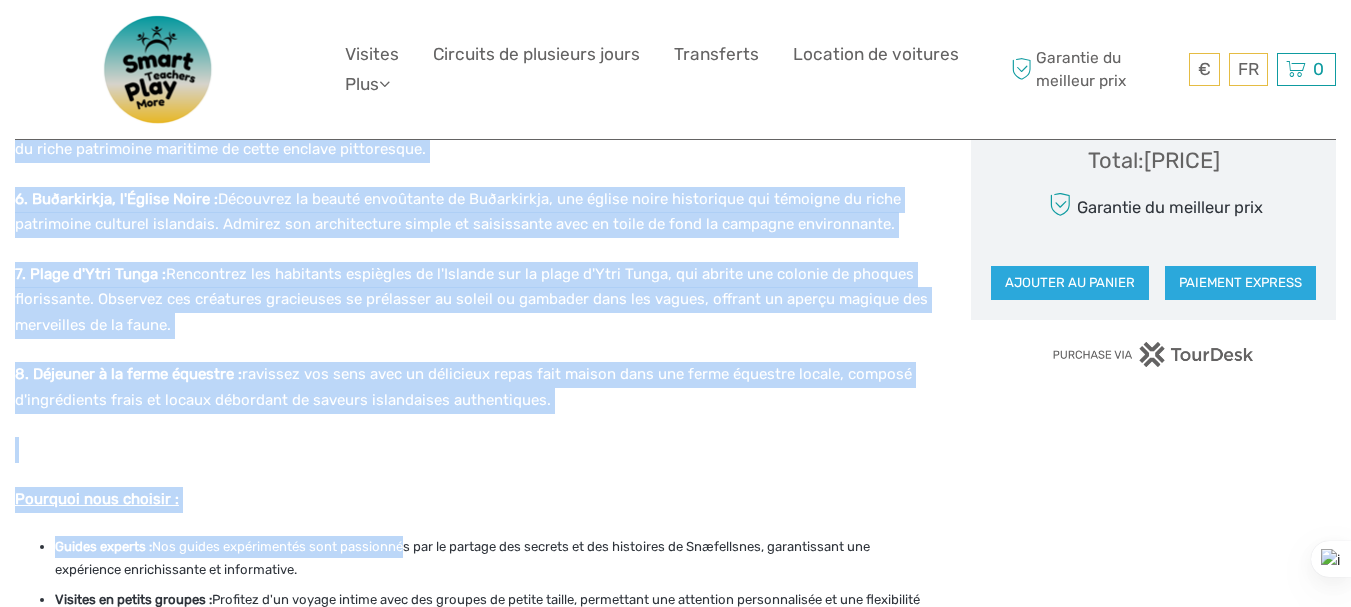 drag, startPoint x: 22, startPoint y: 378, endPoint x: 305, endPoint y: 318, distance: 289.2905 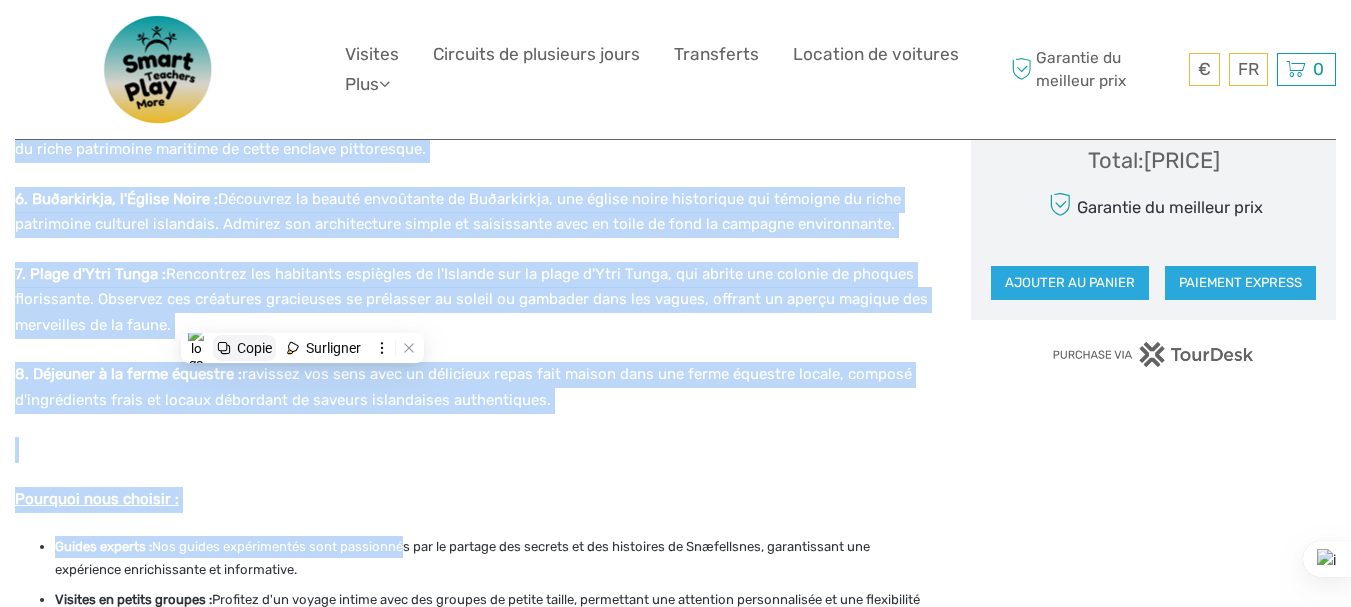 click on "Copie" at bounding box center (254, 348) 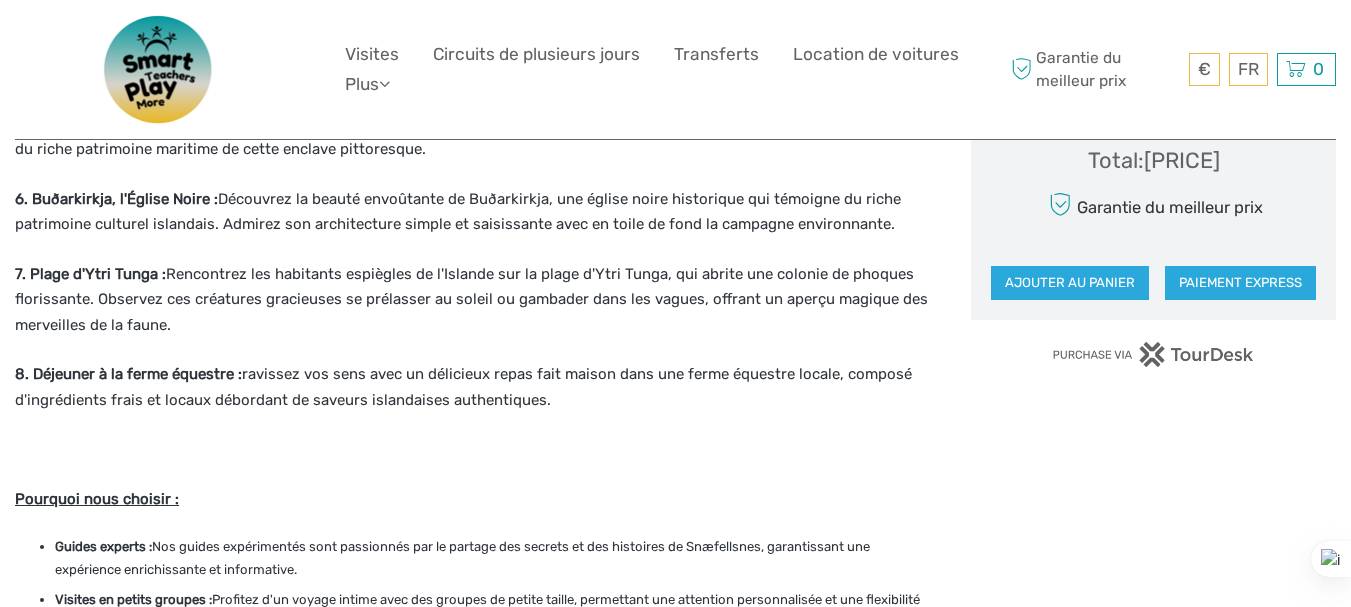 click at bounding box center (493, 600) 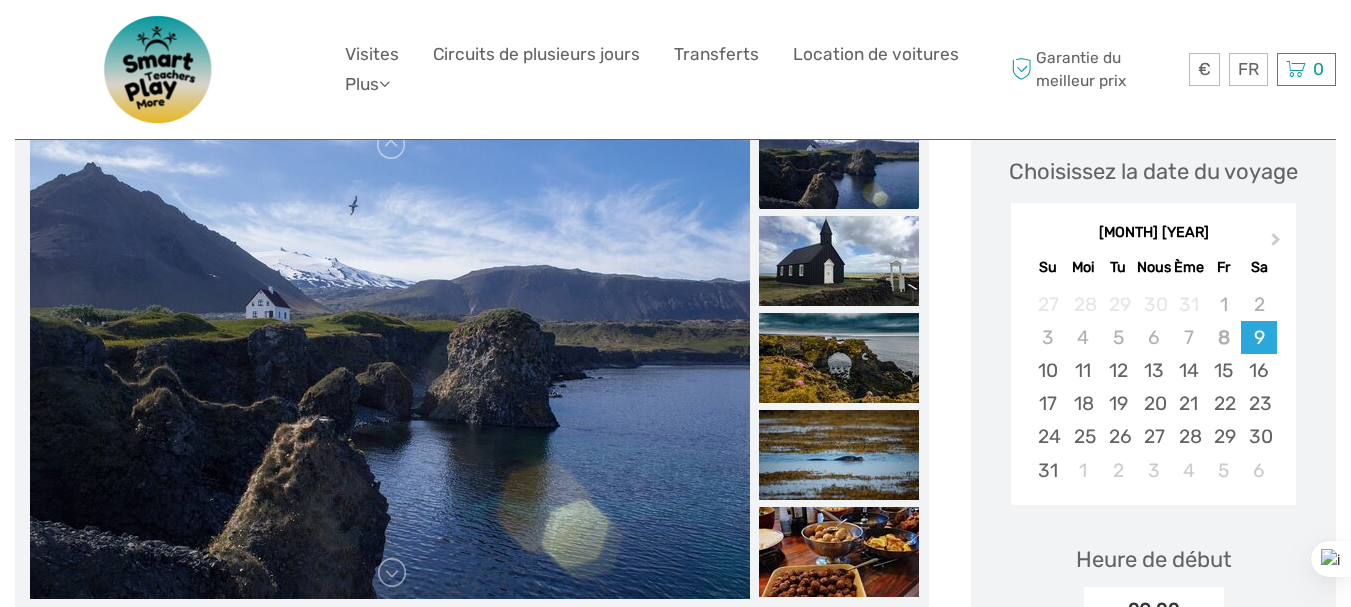 scroll, scrollTop: 262, scrollLeft: 0, axis: vertical 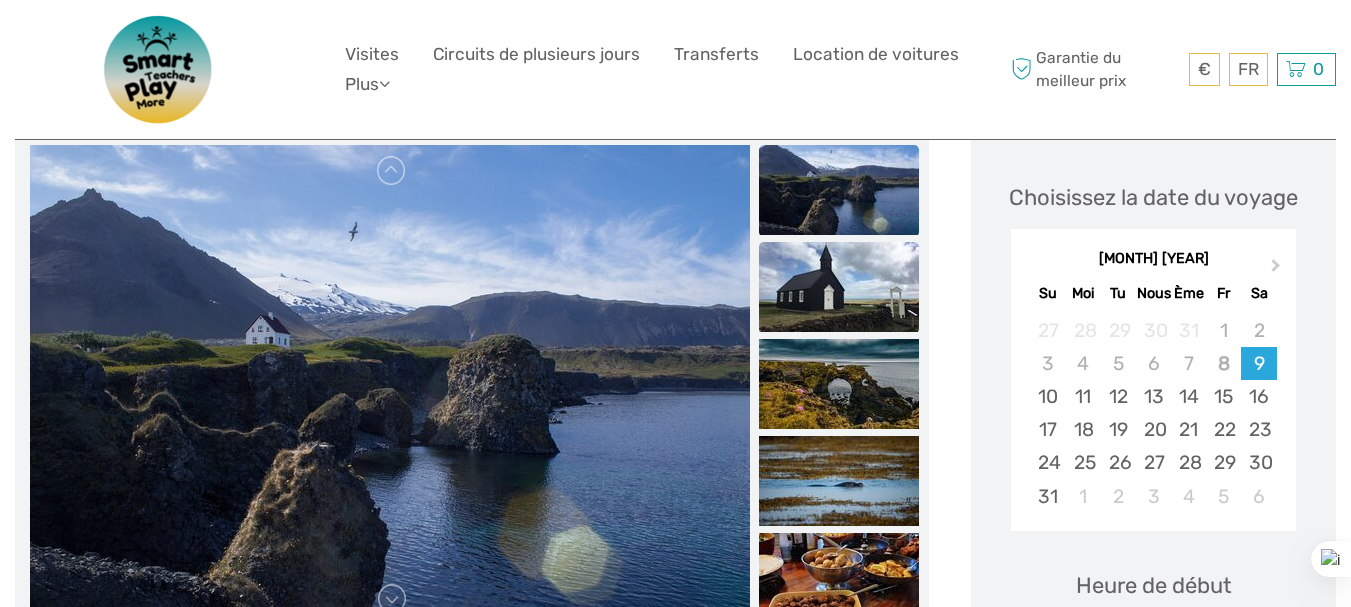 click at bounding box center [839, 287] 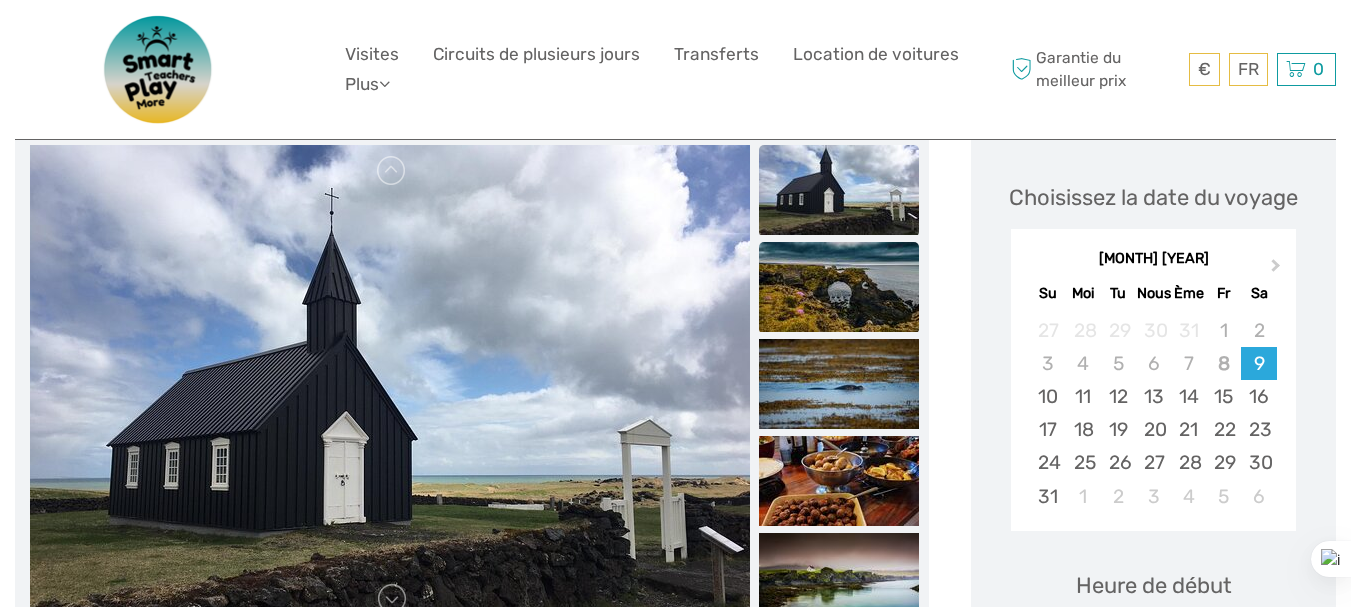 click at bounding box center (839, 287) 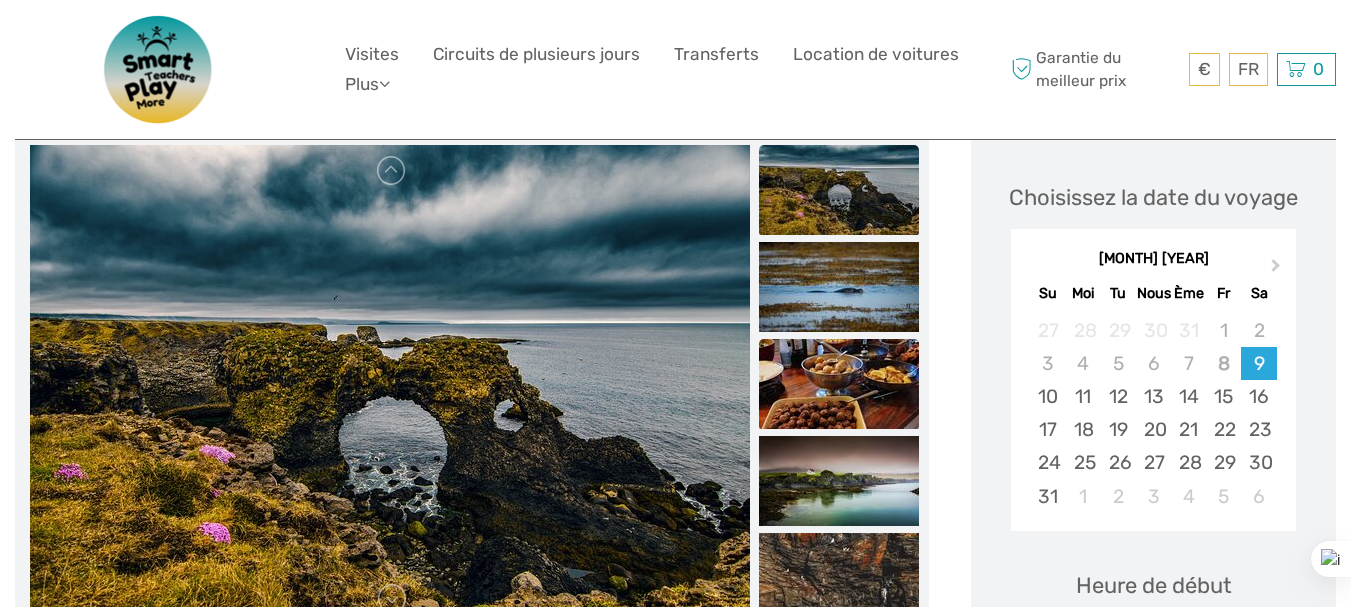 click at bounding box center (839, 384) 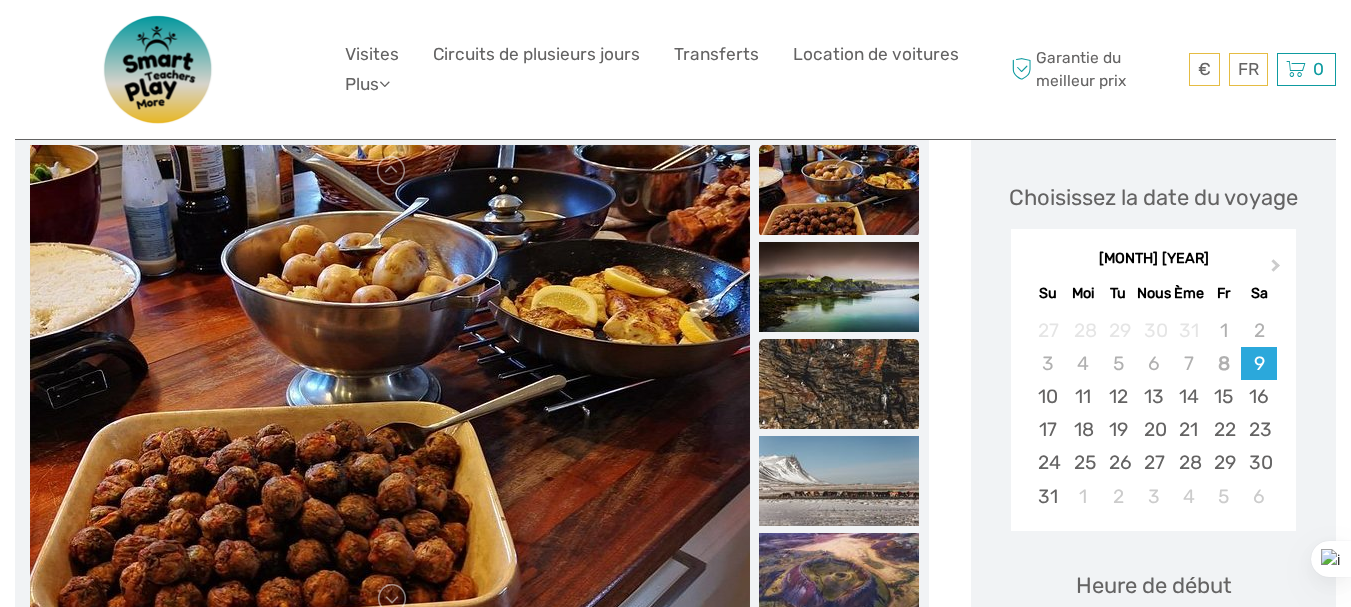 click at bounding box center (839, 384) 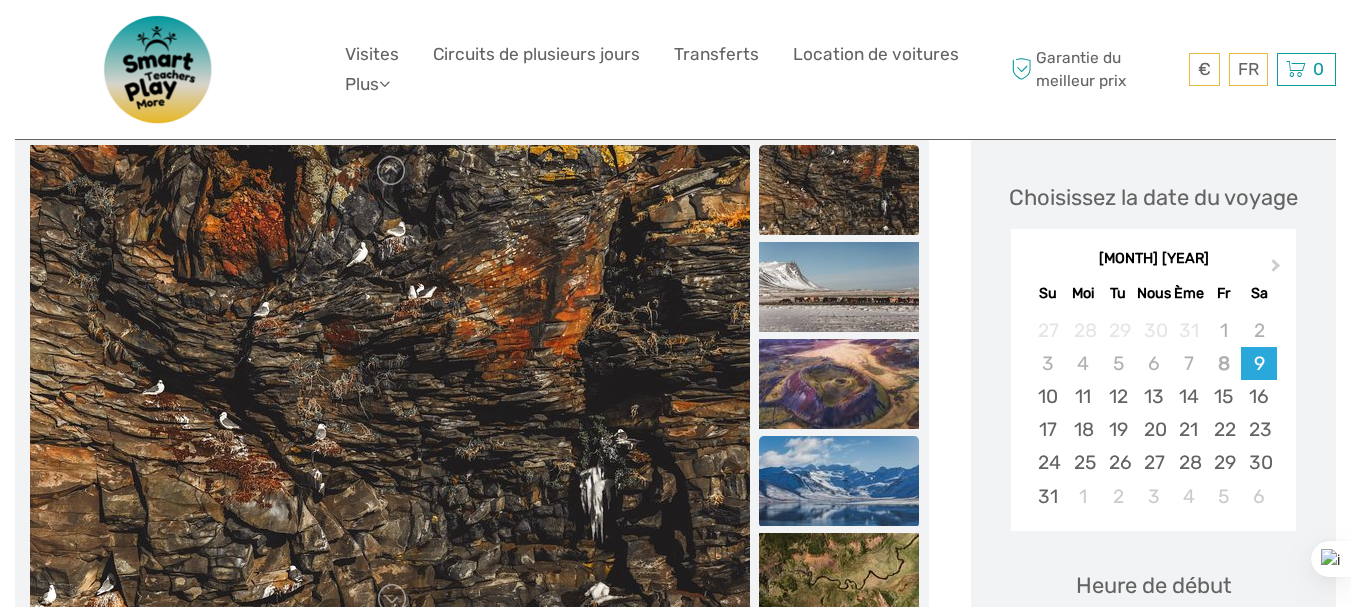click at bounding box center [839, 481] 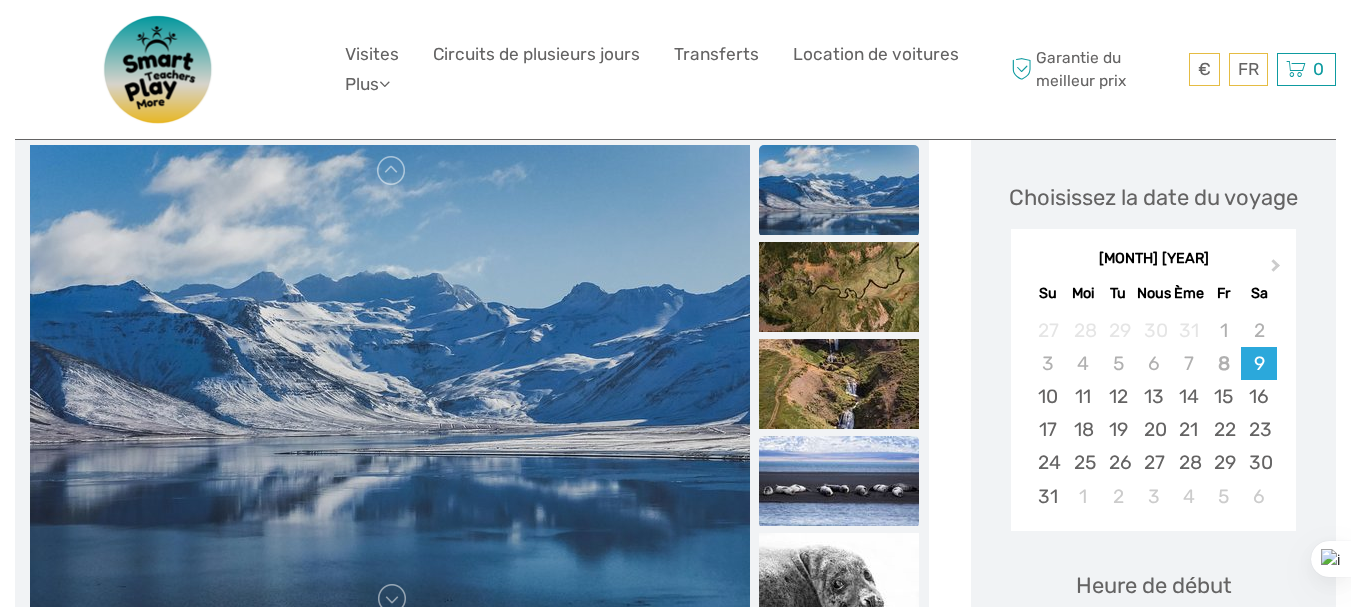 click at bounding box center [839, 481] 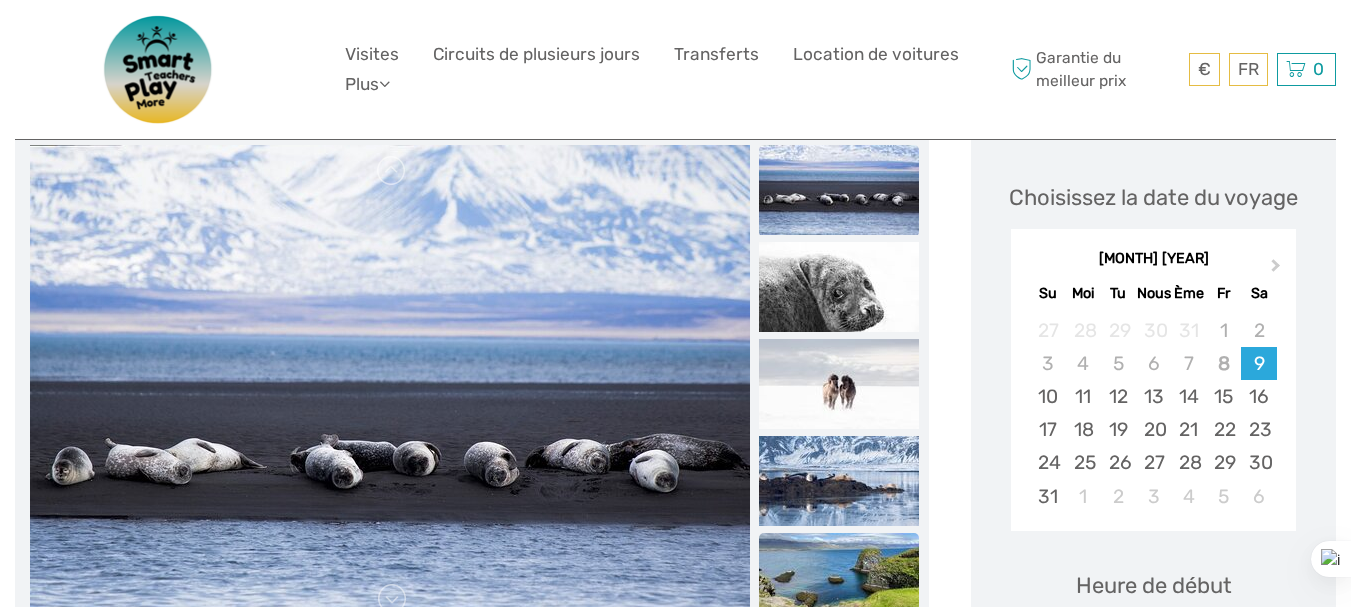click at bounding box center (839, 578) 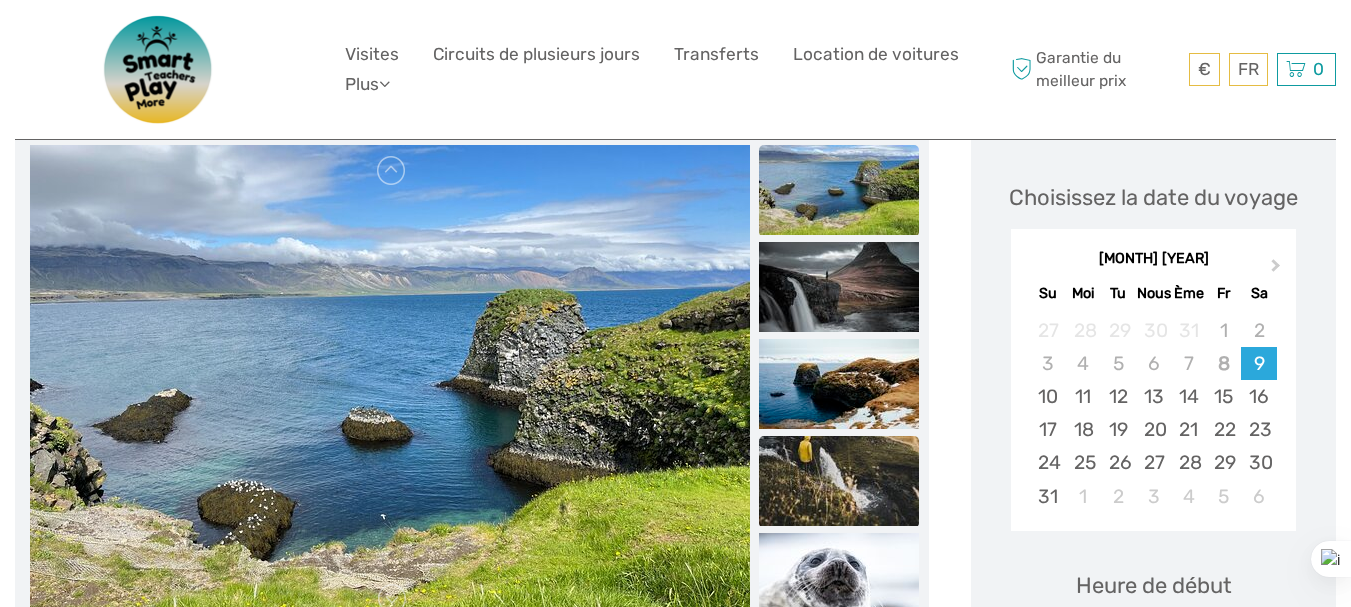 click at bounding box center [839, 481] 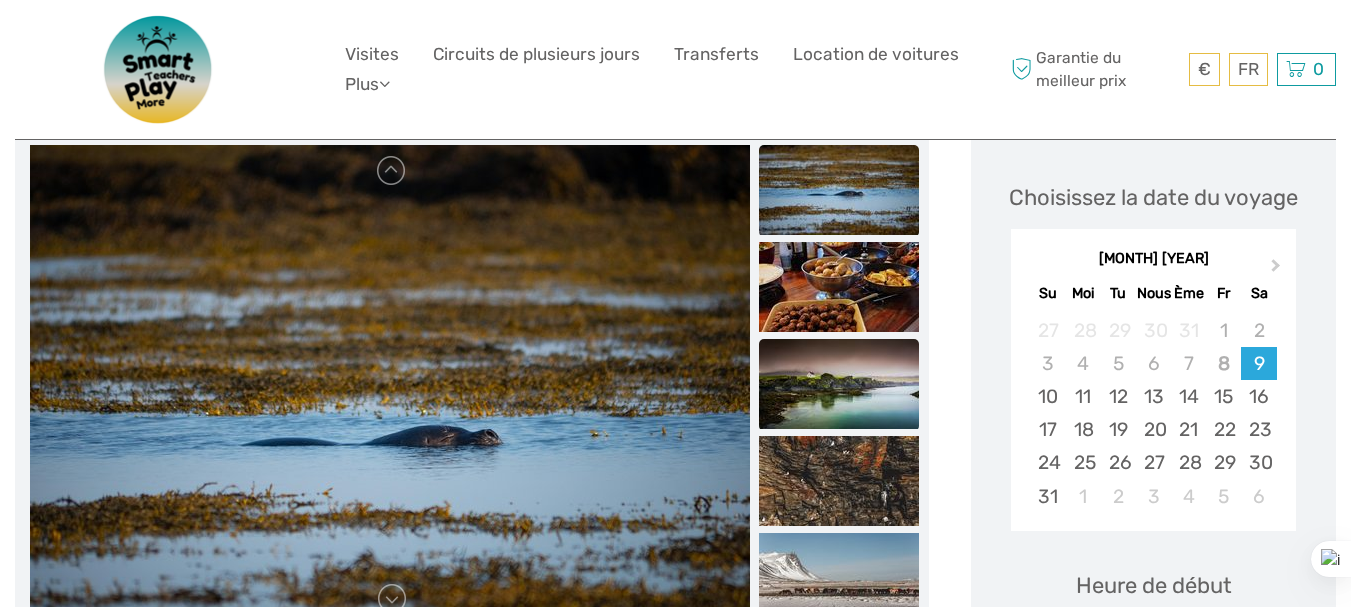 click at bounding box center [839, 384] 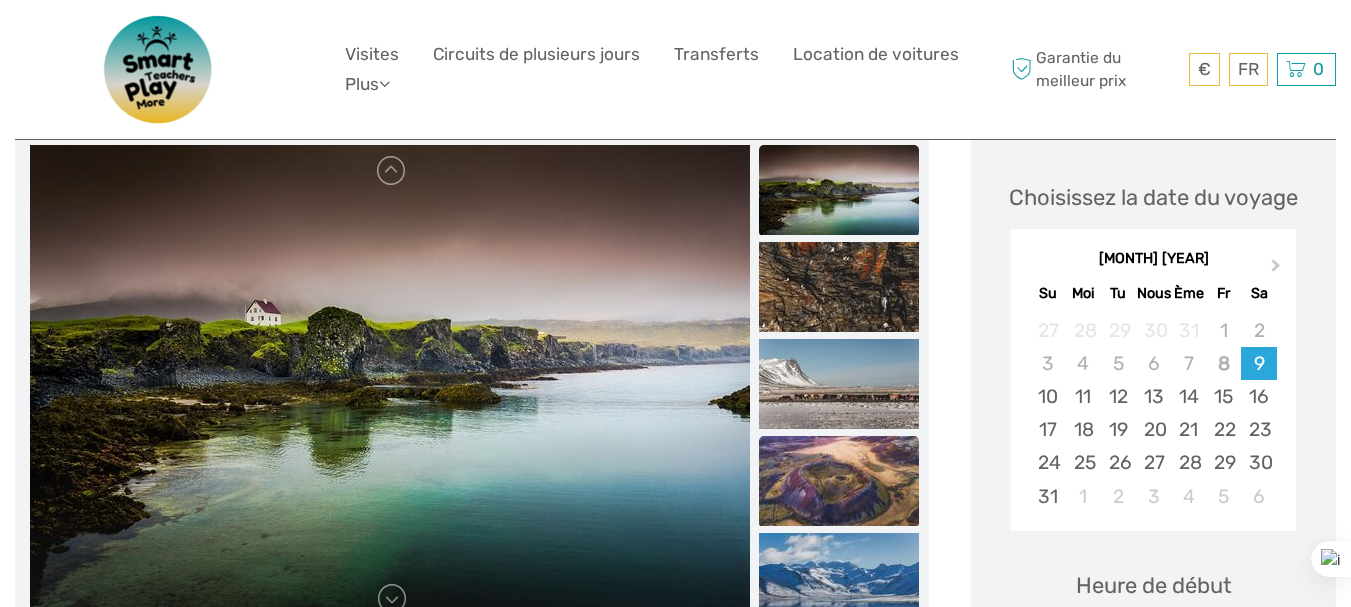 click at bounding box center [839, 481] 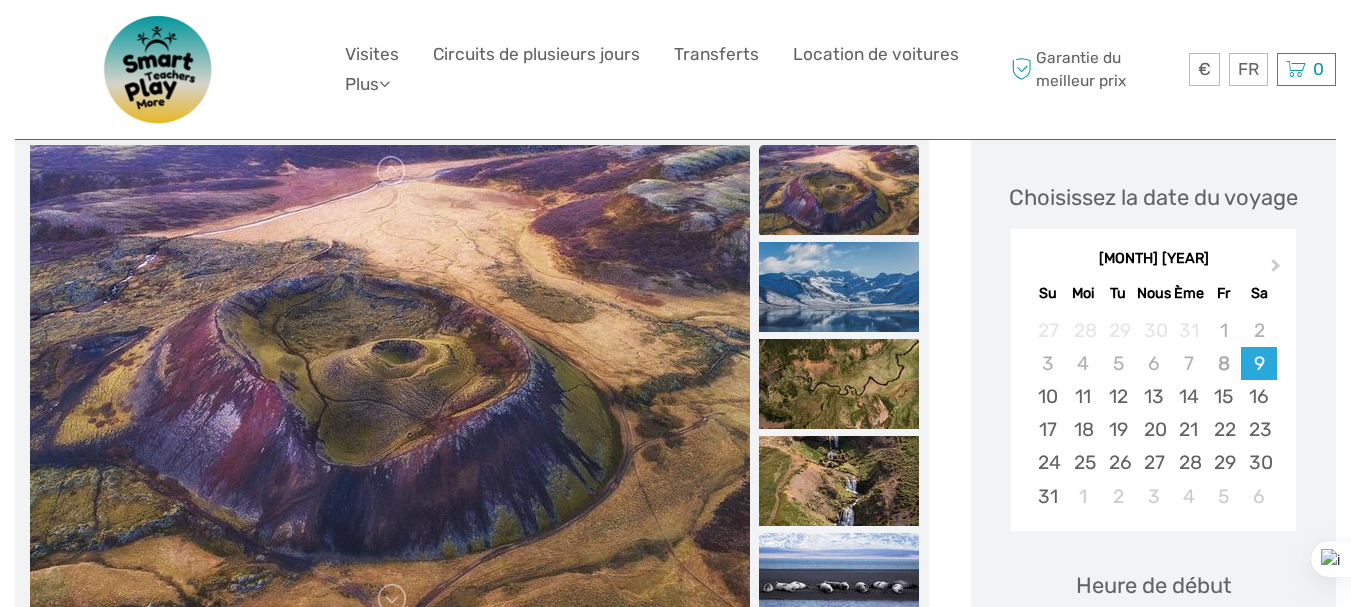 click at bounding box center (839, 578) 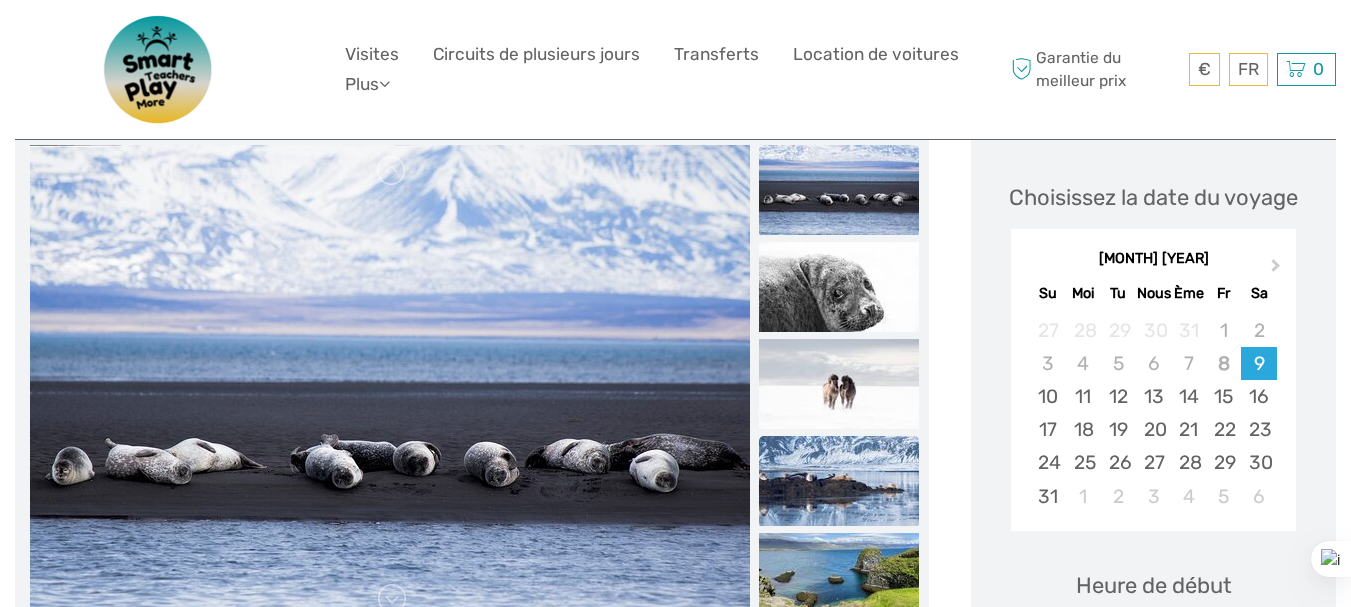 click at bounding box center (839, 481) 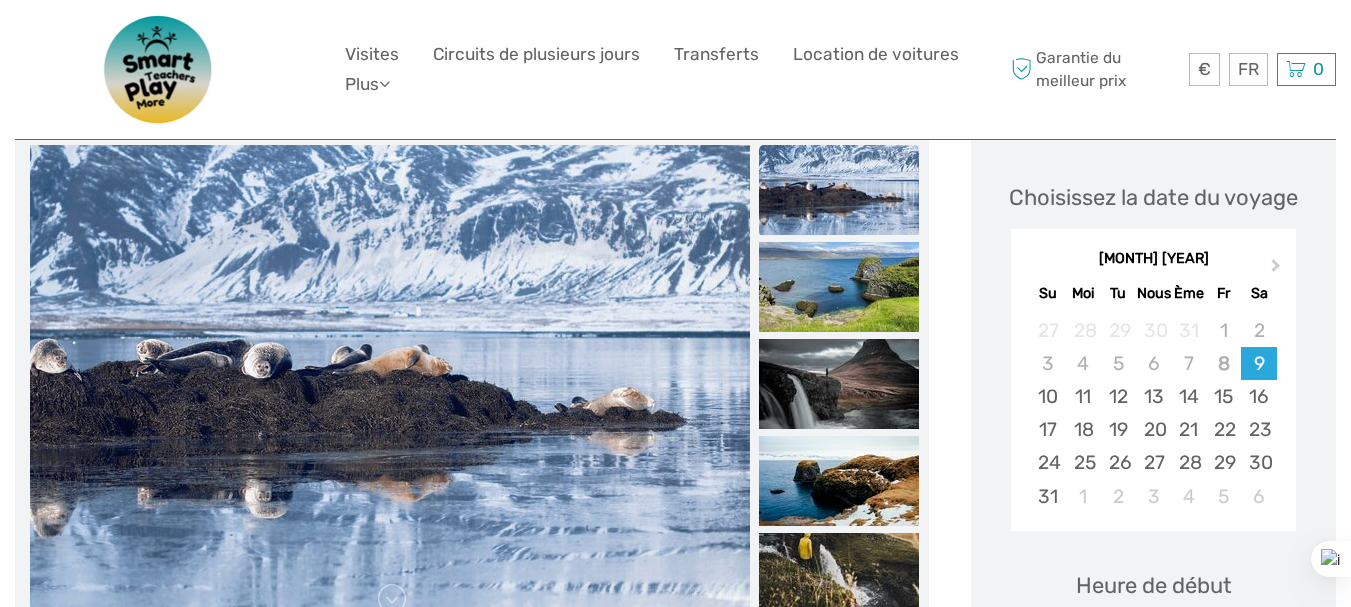 scroll, scrollTop: 793, scrollLeft: 0, axis: vertical 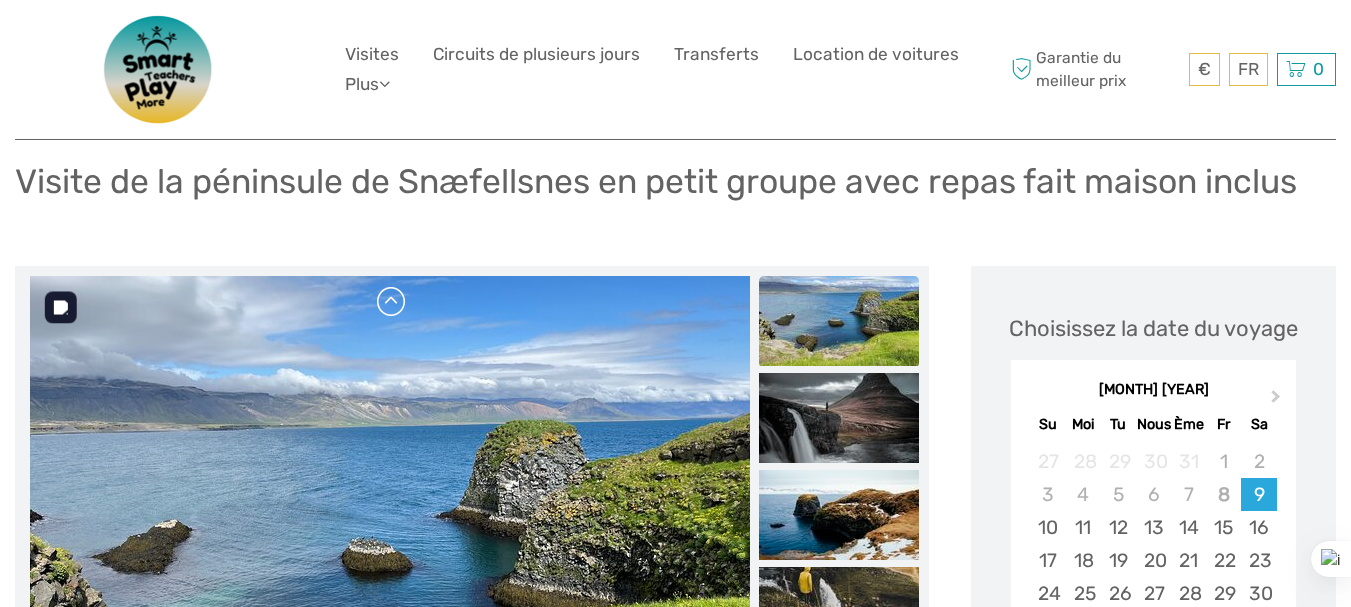 click at bounding box center [392, 302] 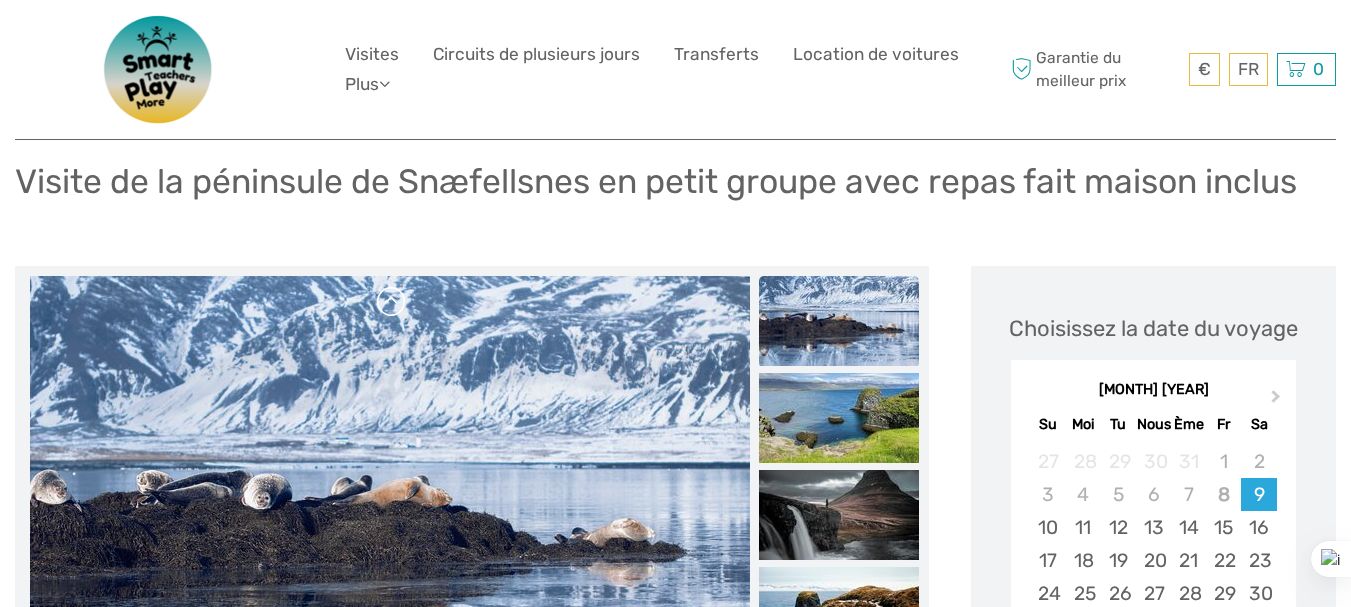 click at bounding box center (392, 302) 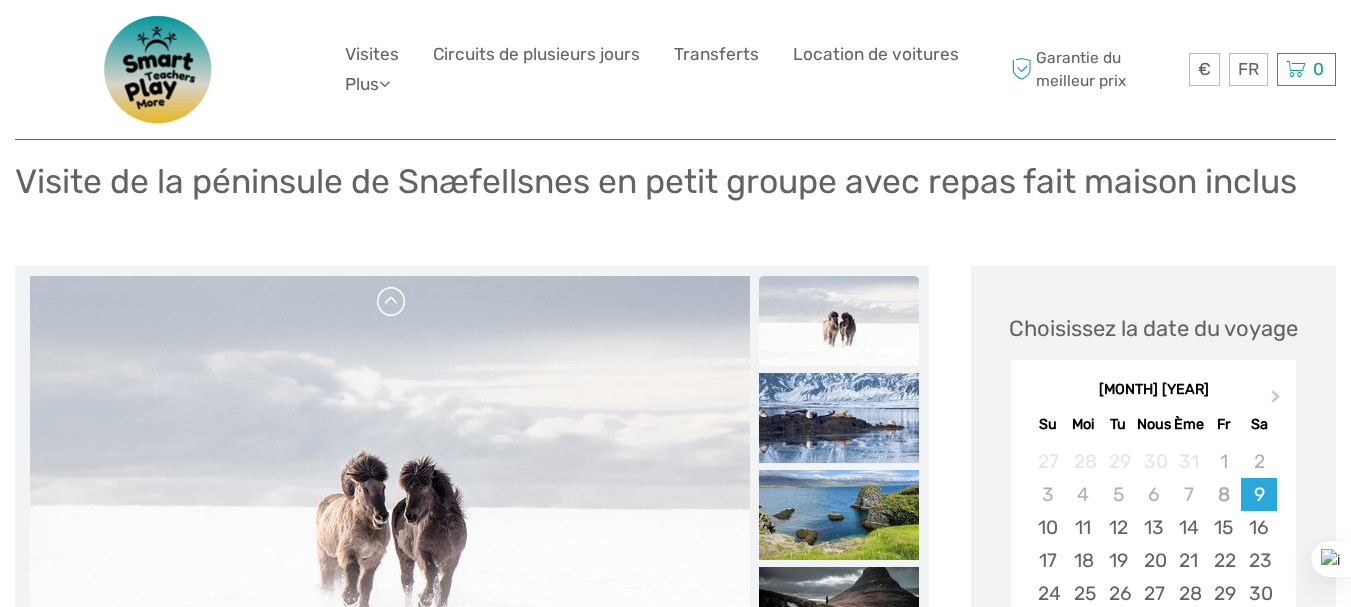 click at bounding box center [392, 302] 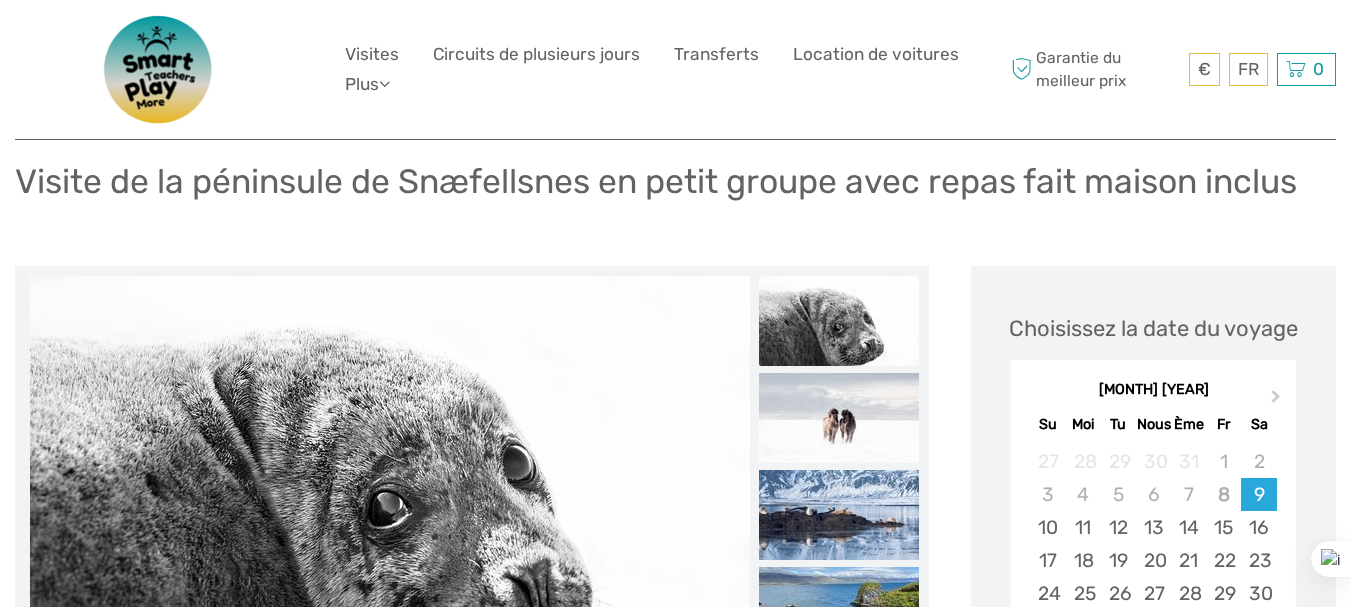 click at bounding box center [392, 302] 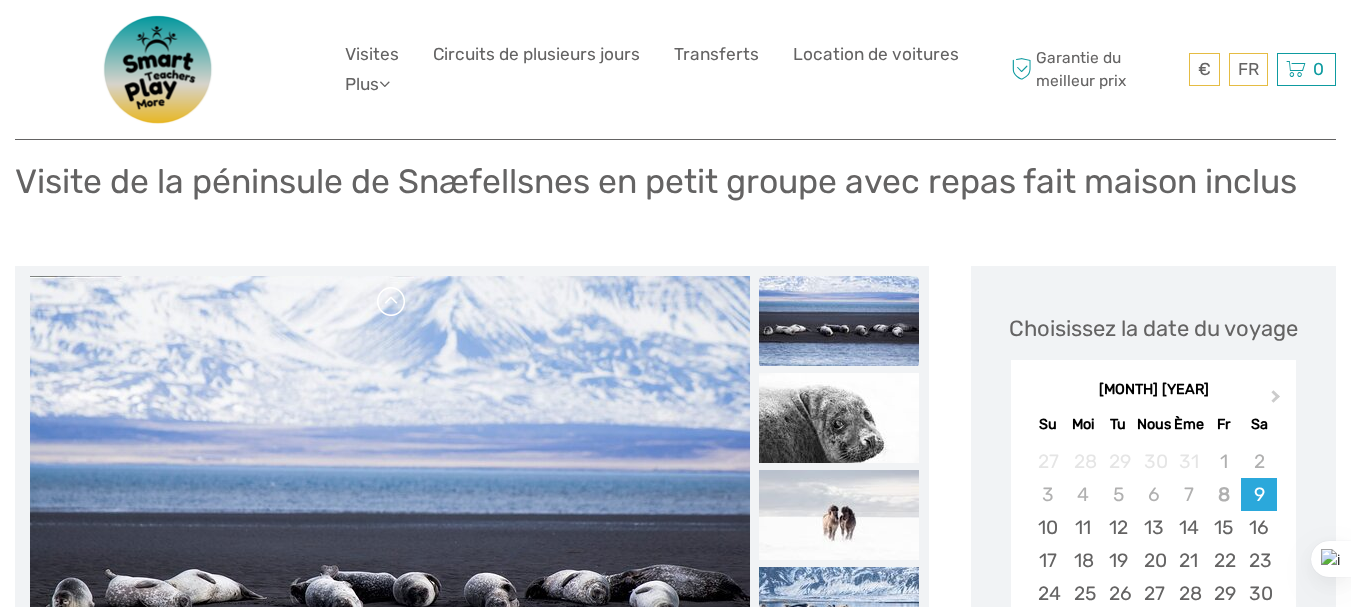 click at bounding box center (392, 302) 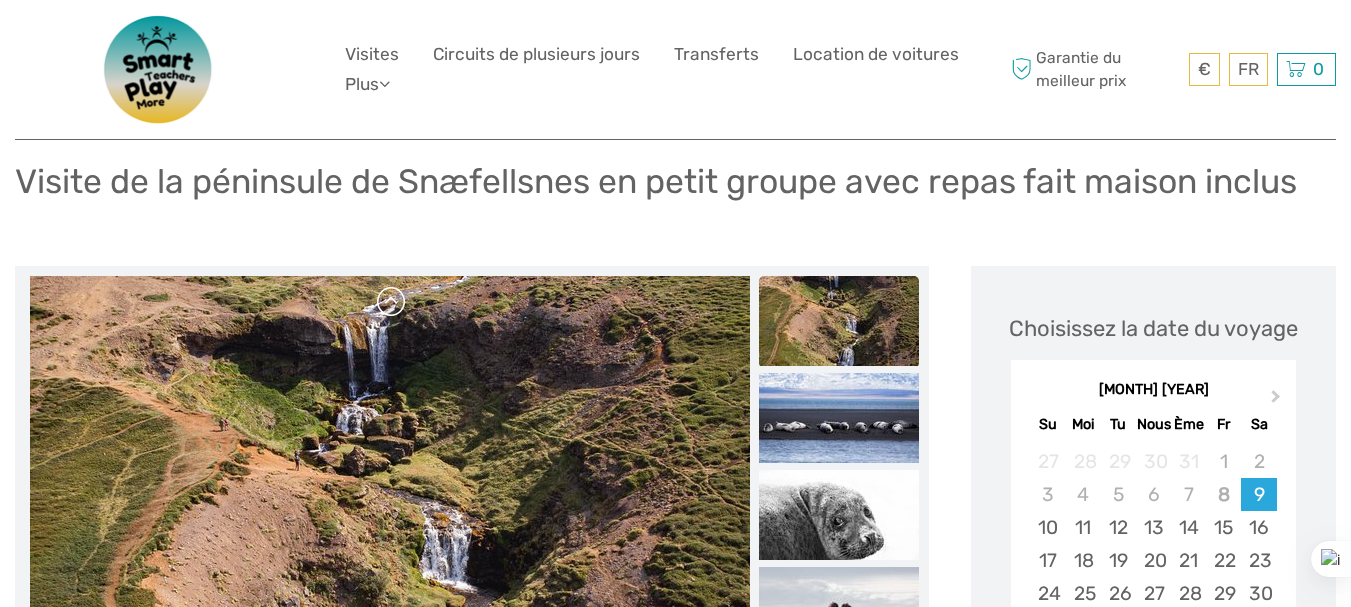 click at bounding box center (392, 302) 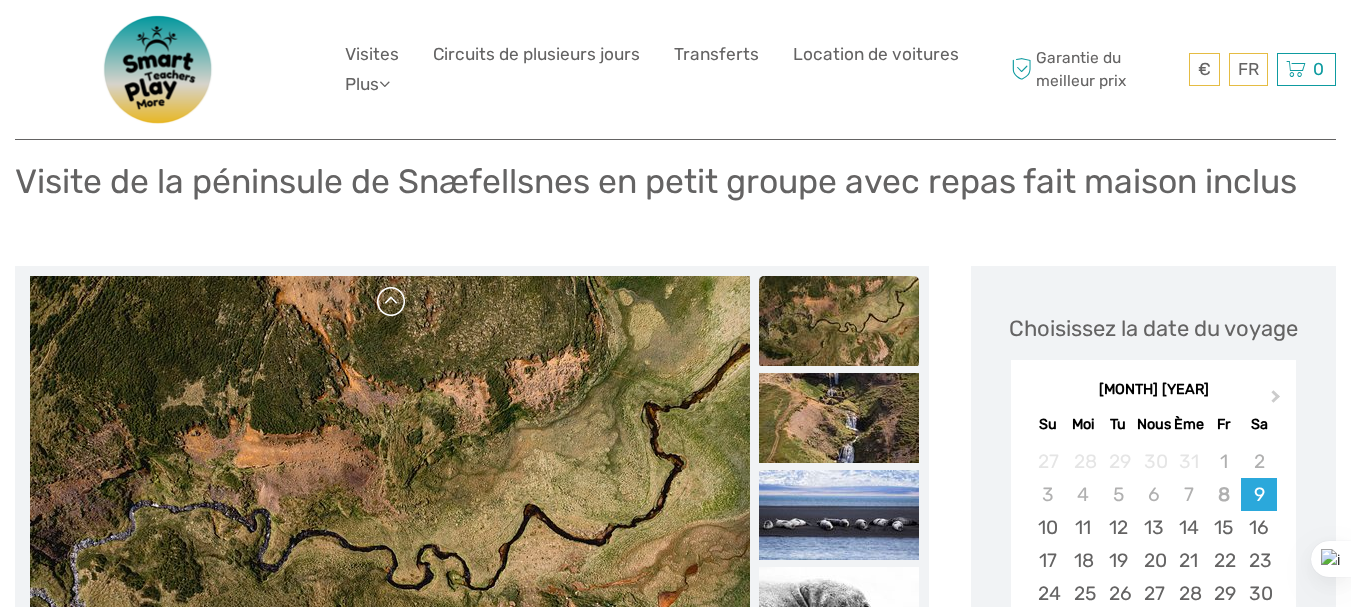 click at bounding box center [392, 302] 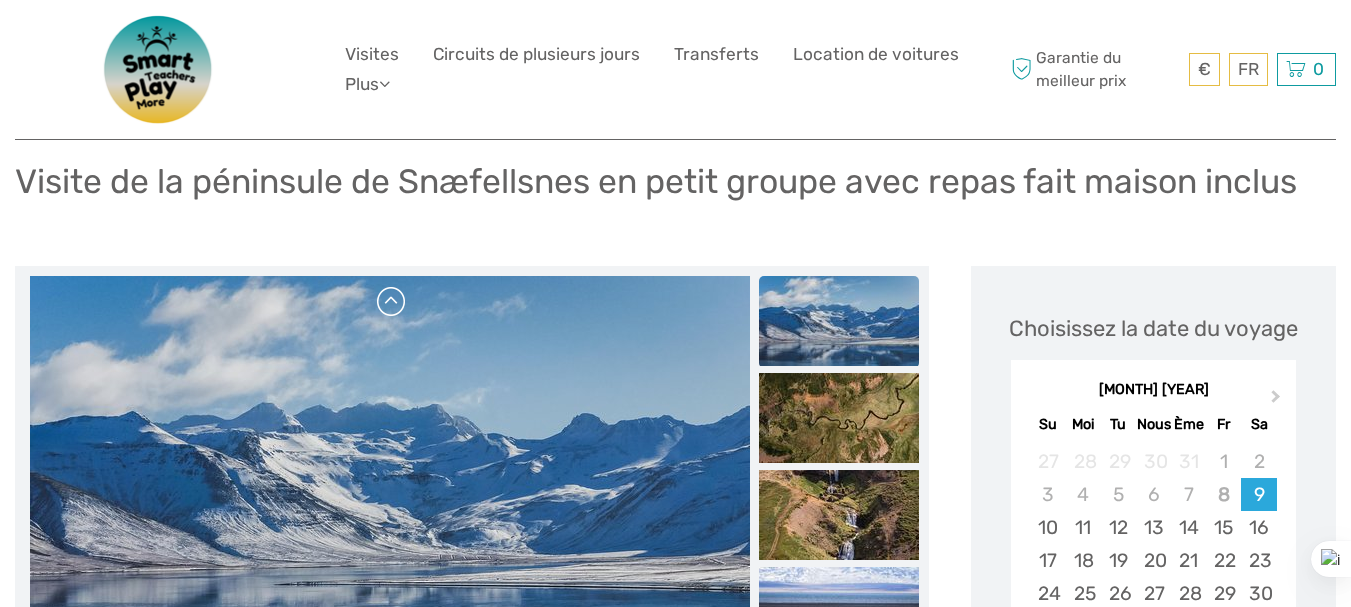 click at bounding box center [392, 302] 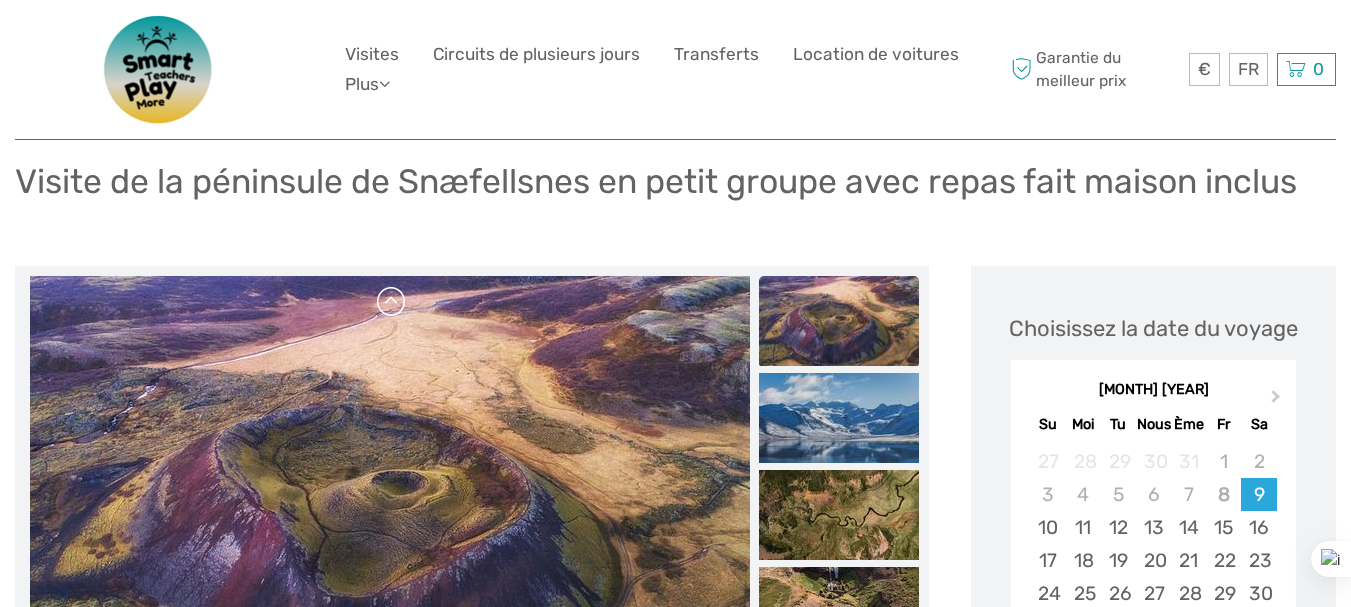 click at bounding box center (392, 302) 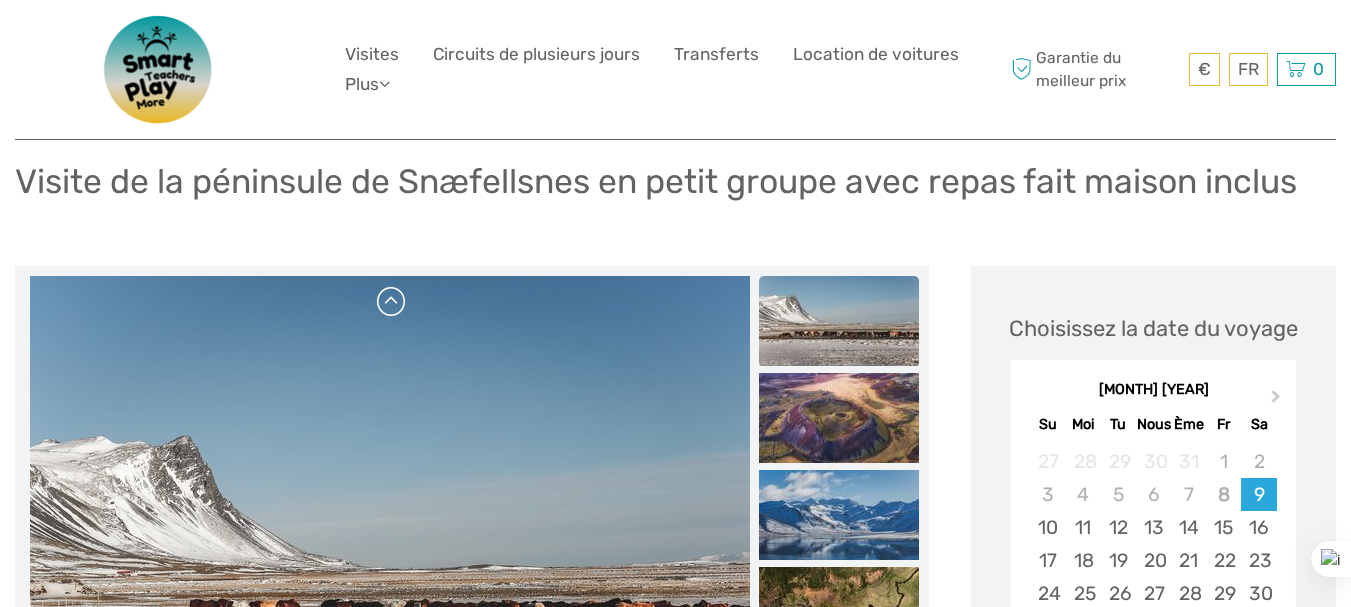 click at bounding box center (392, 302) 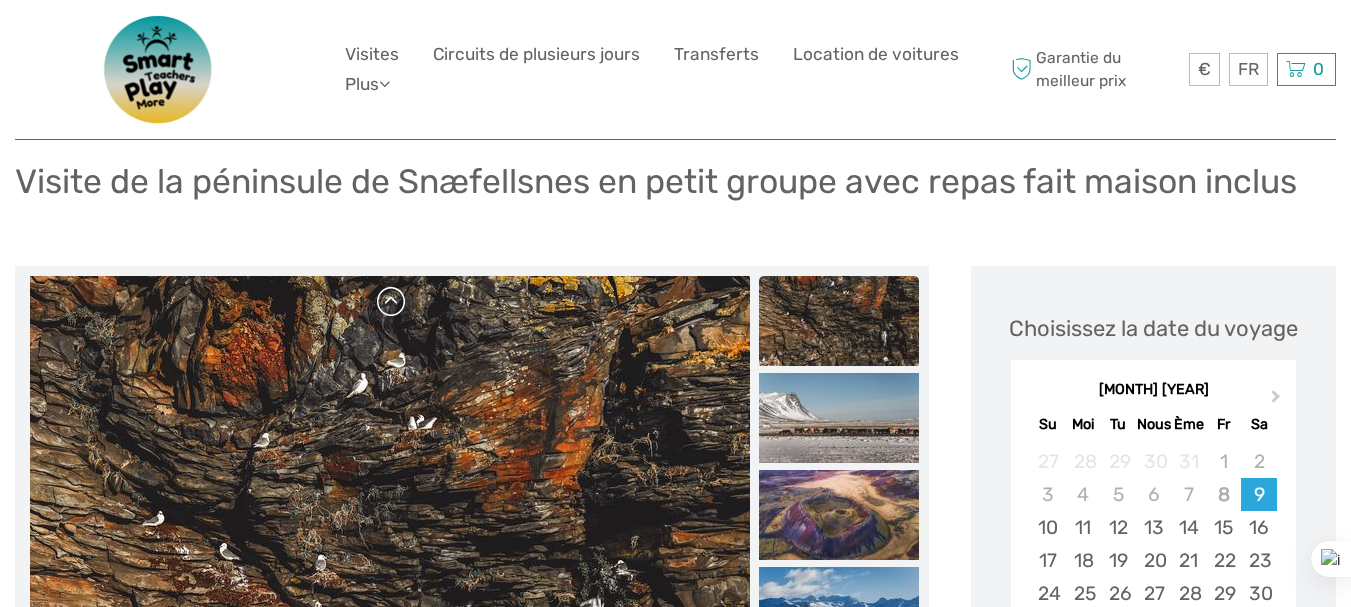 click at bounding box center [392, 302] 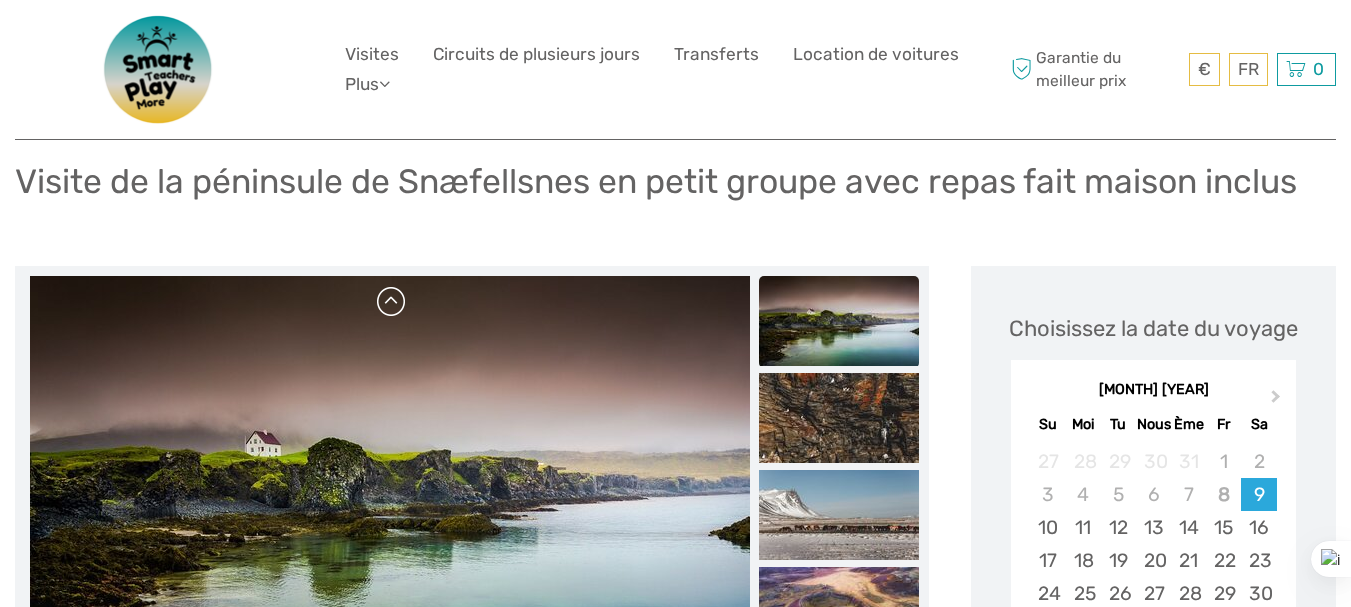 click at bounding box center [392, 302] 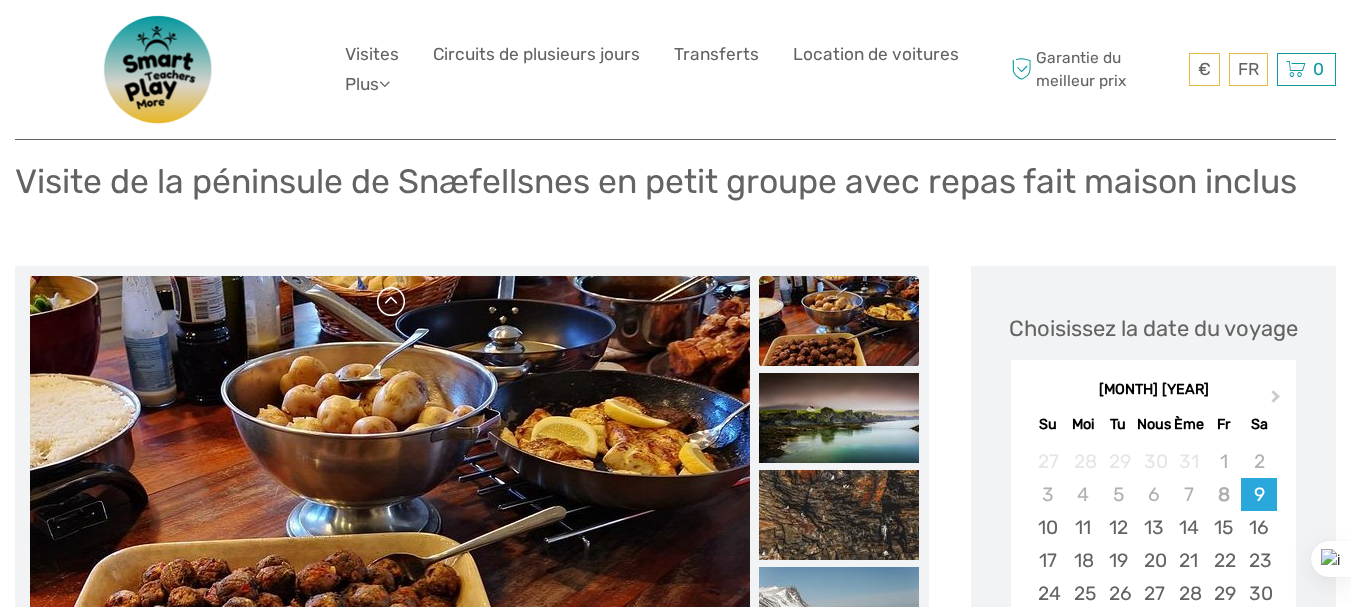 click at bounding box center (392, 302) 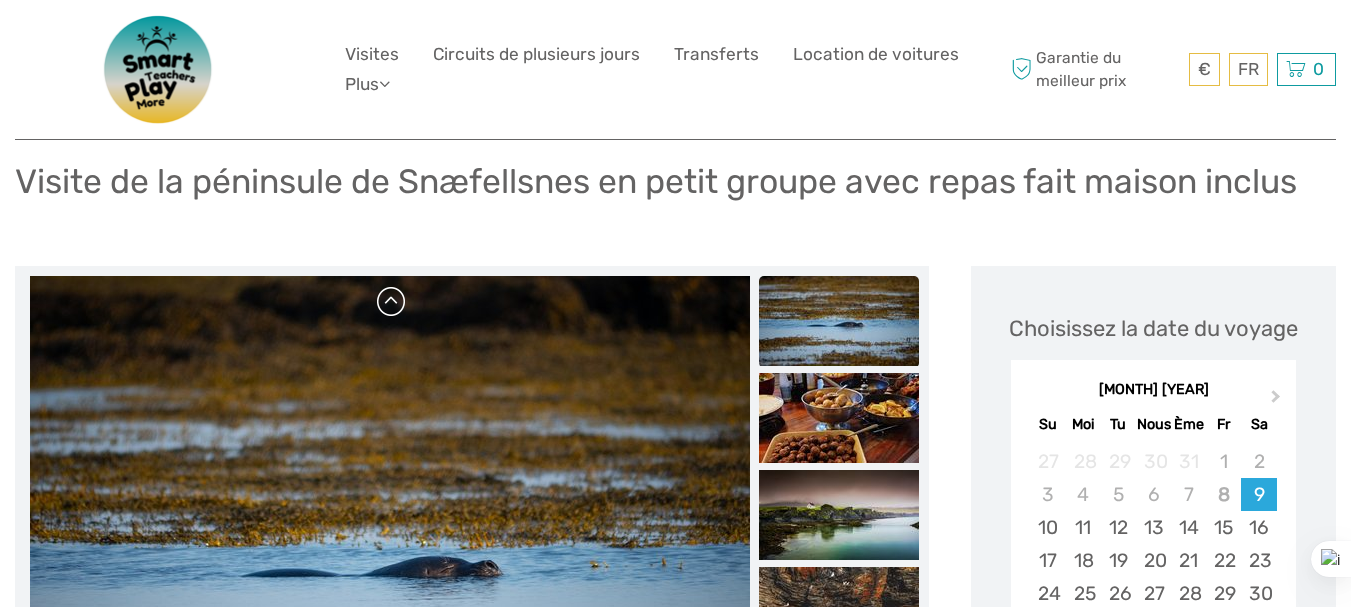 click at bounding box center (392, 302) 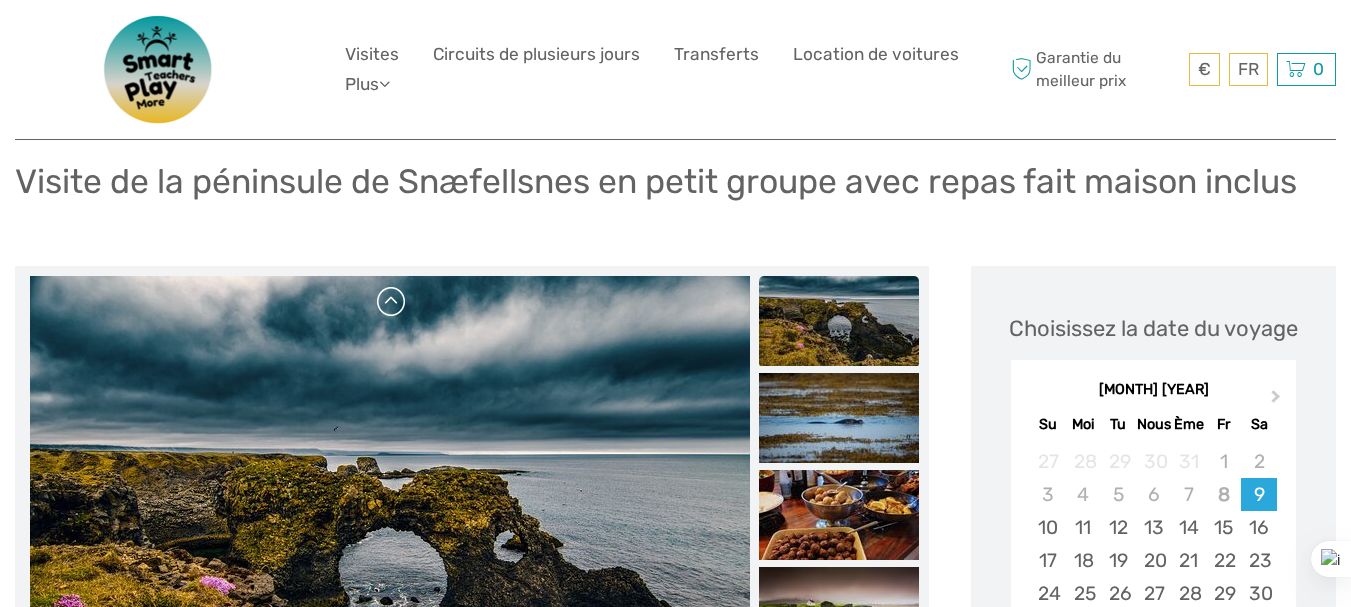 click at bounding box center (392, 302) 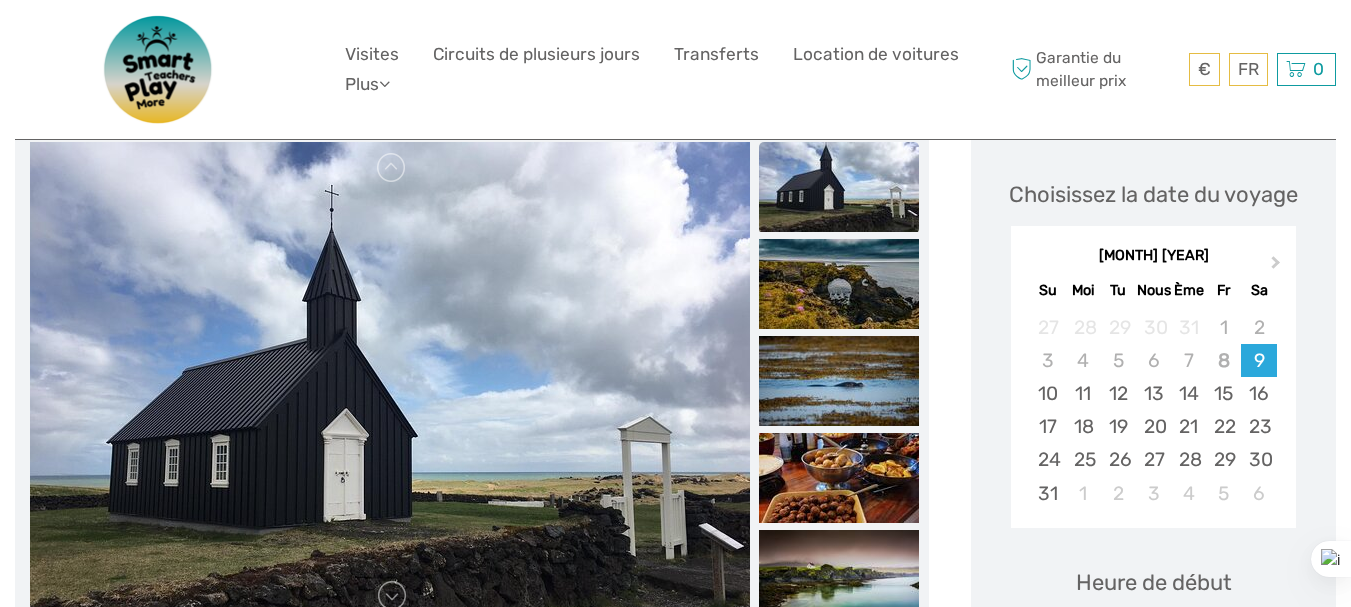 scroll, scrollTop: 301, scrollLeft: 0, axis: vertical 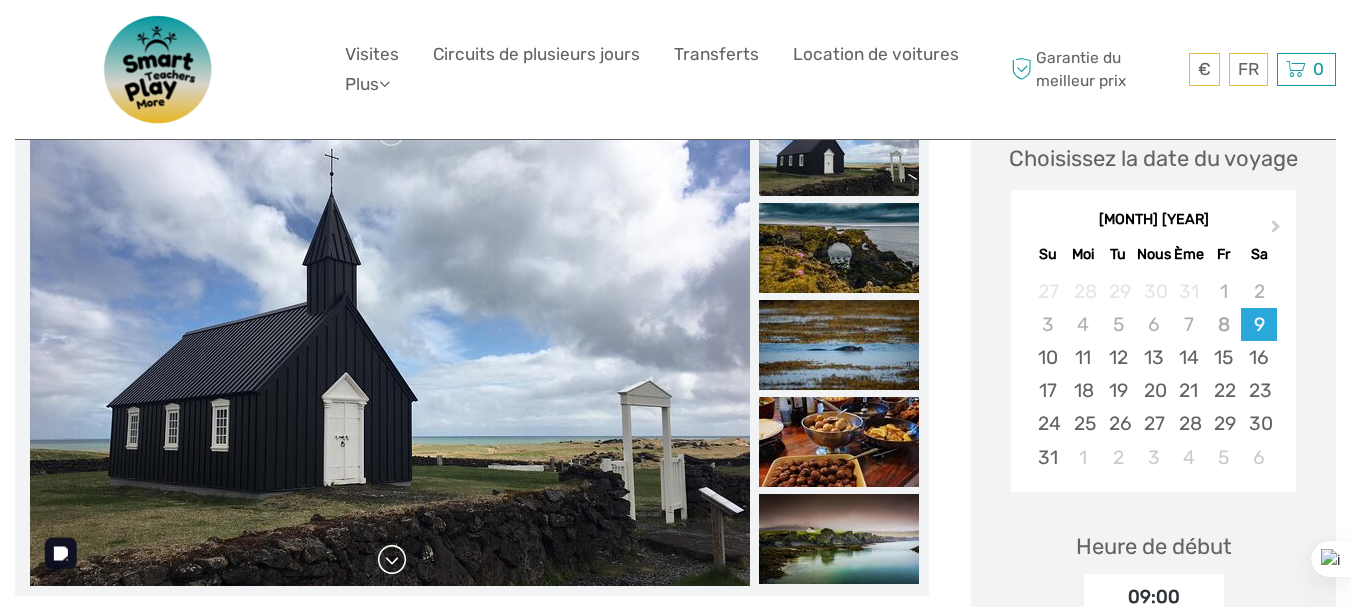click at bounding box center (392, 560) 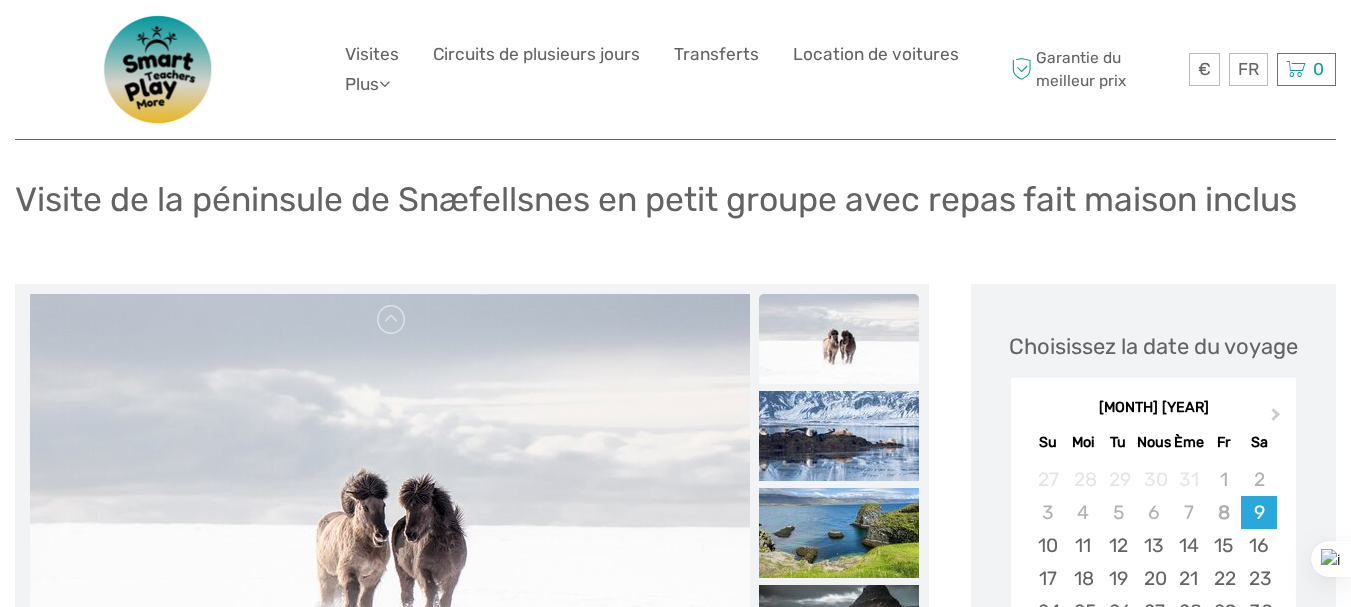 scroll, scrollTop: 175, scrollLeft: 0, axis: vertical 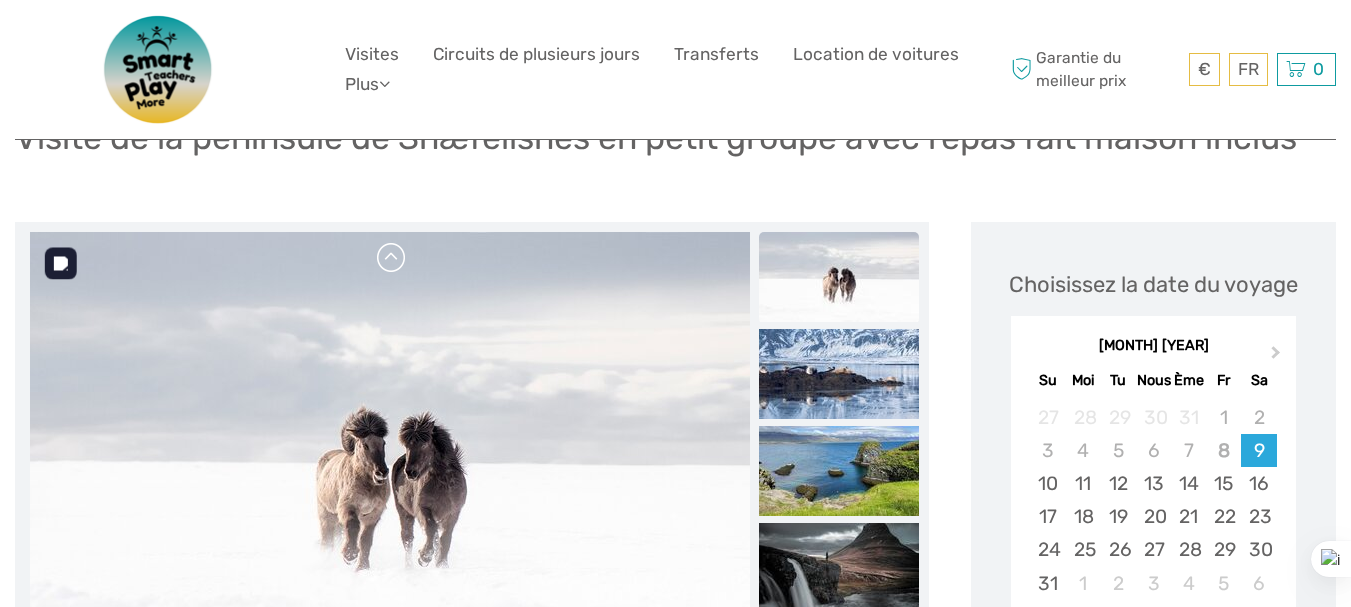 click at bounding box center [392, 258] 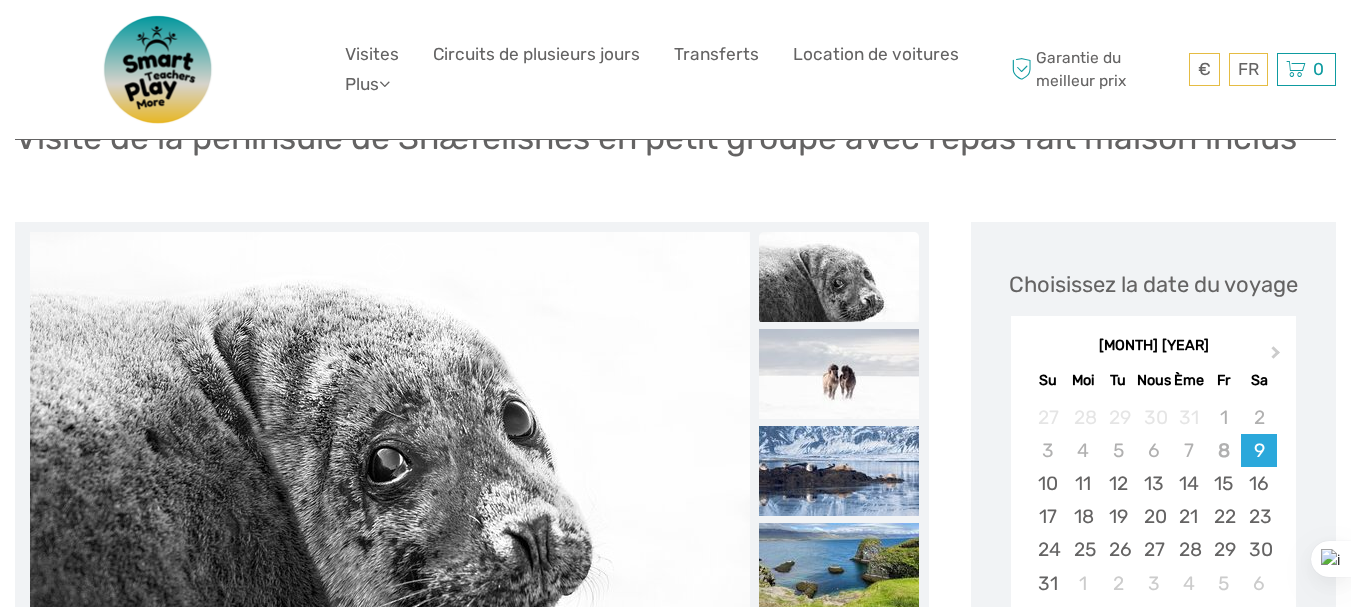 click at bounding box center (392, 258) 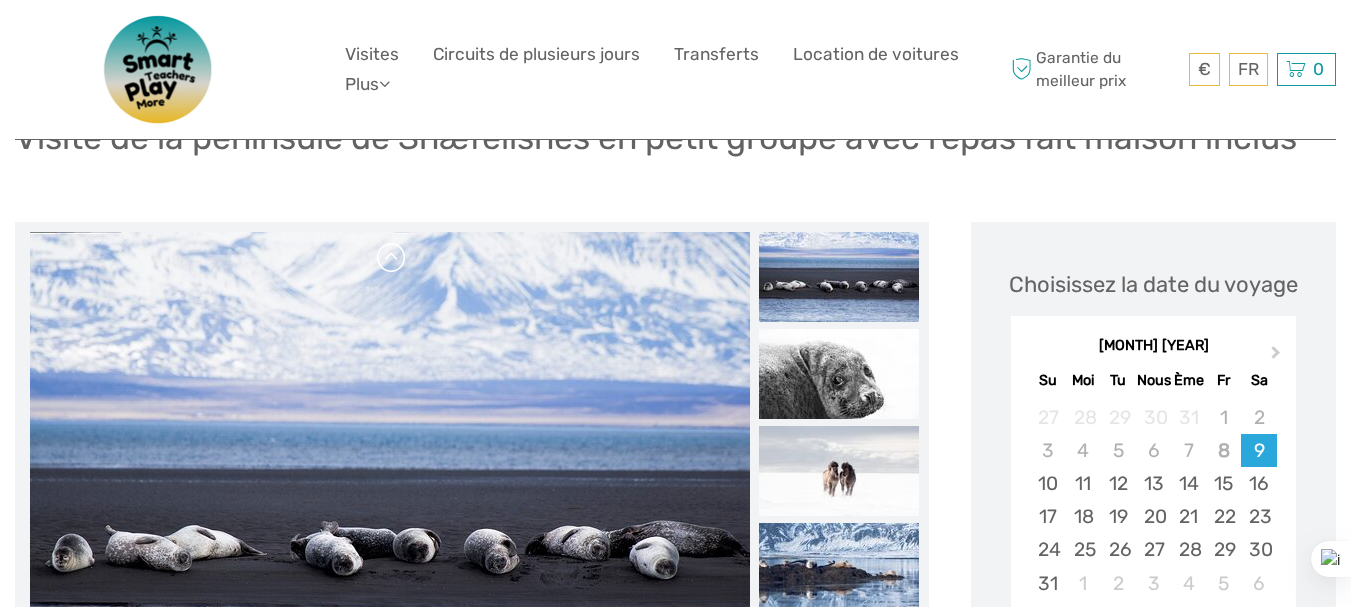 click at bounding box center (392, 258) 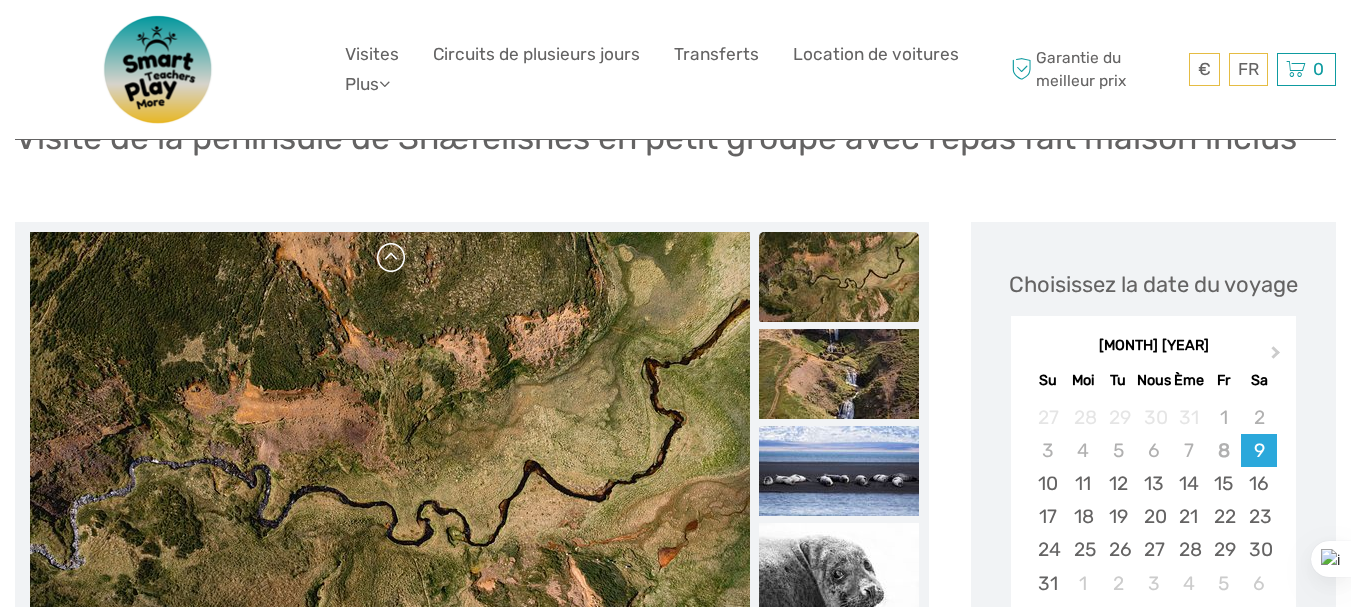 click at bounding box center (392, 258) 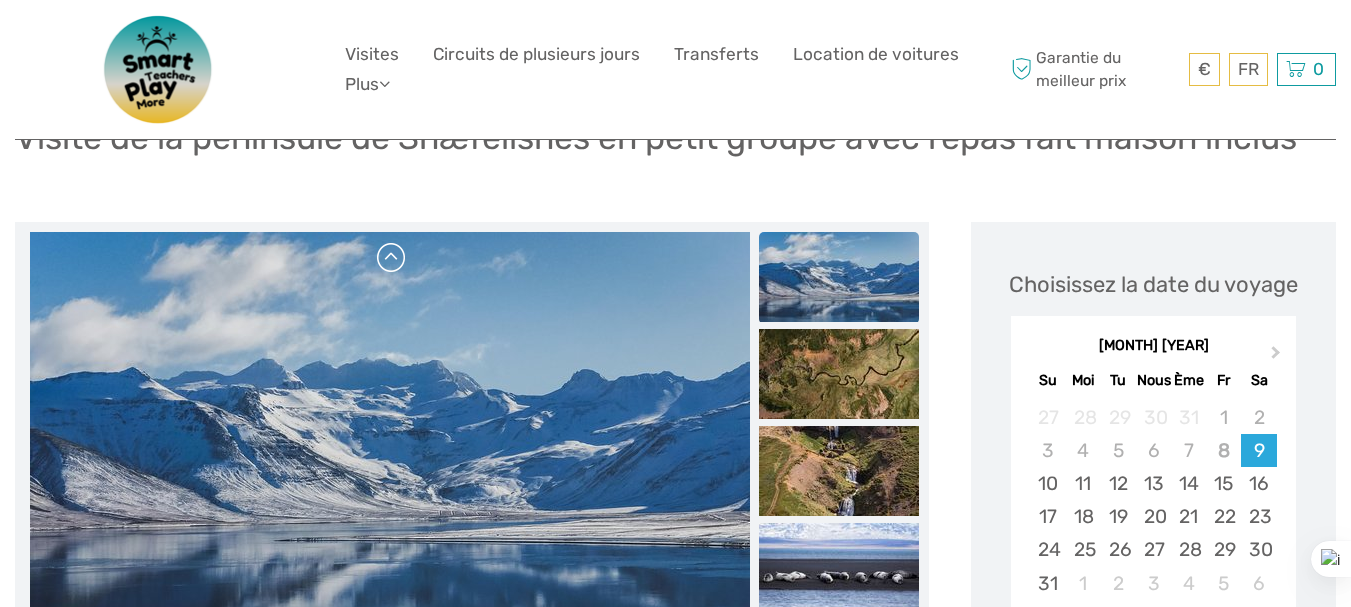 click at bounding box center [392, 258] 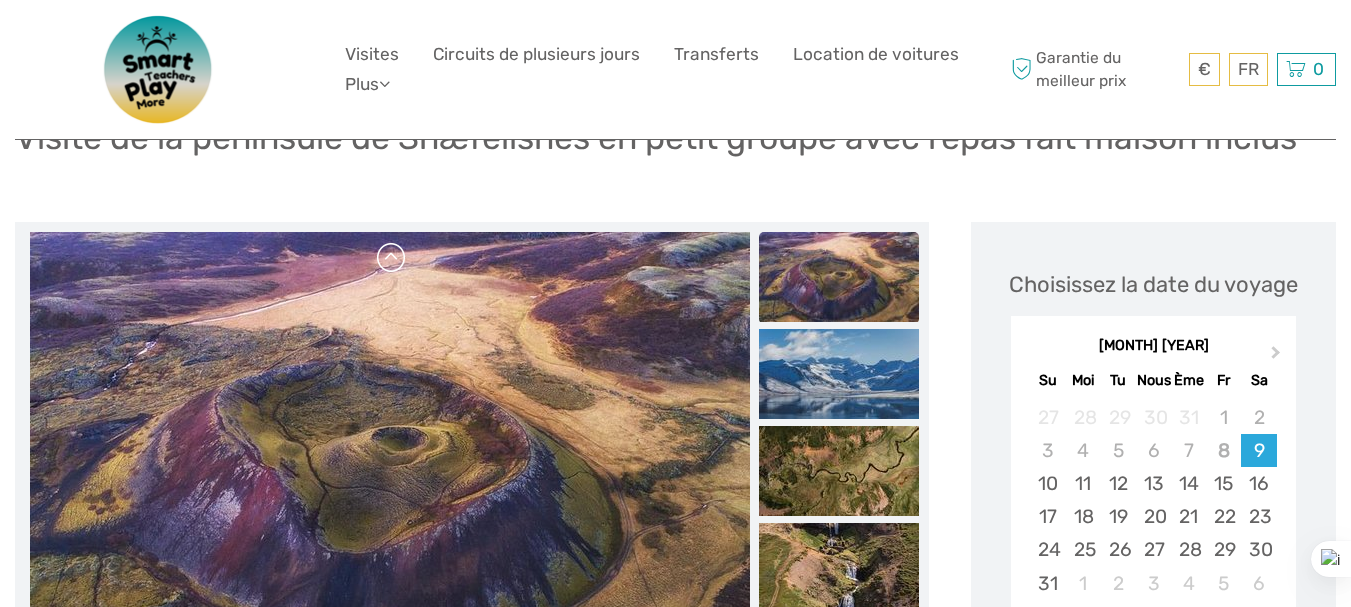 click at bounding box center [392, 258] 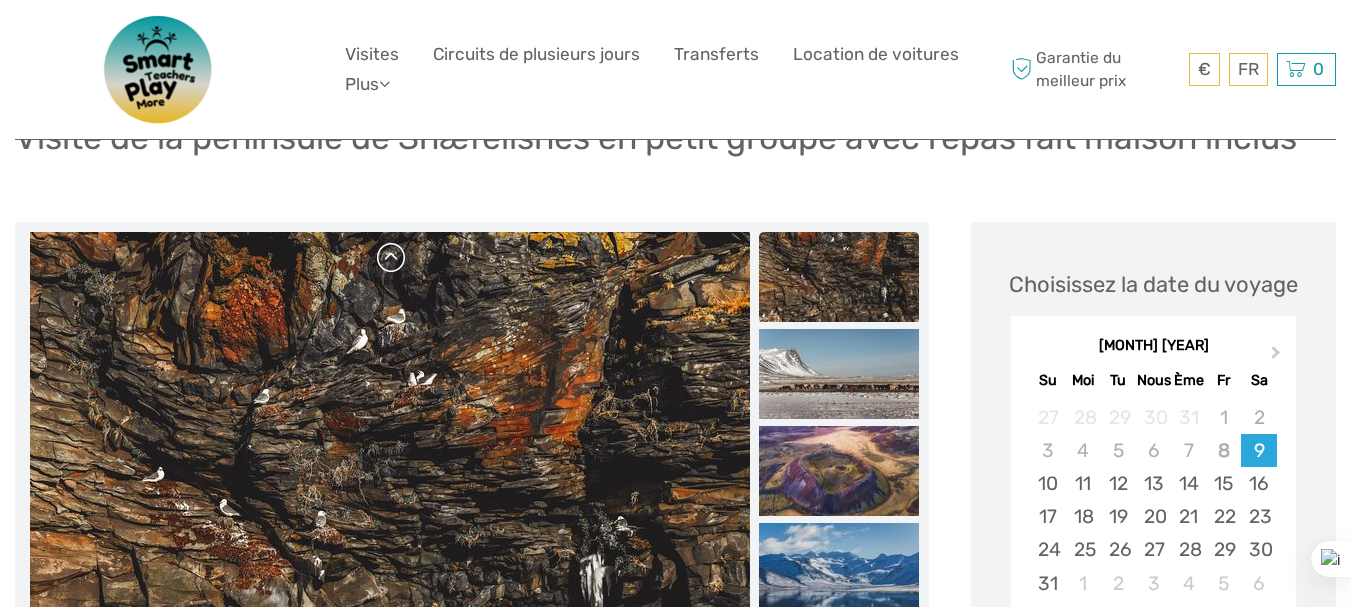 click at bounding box center (392, 258) 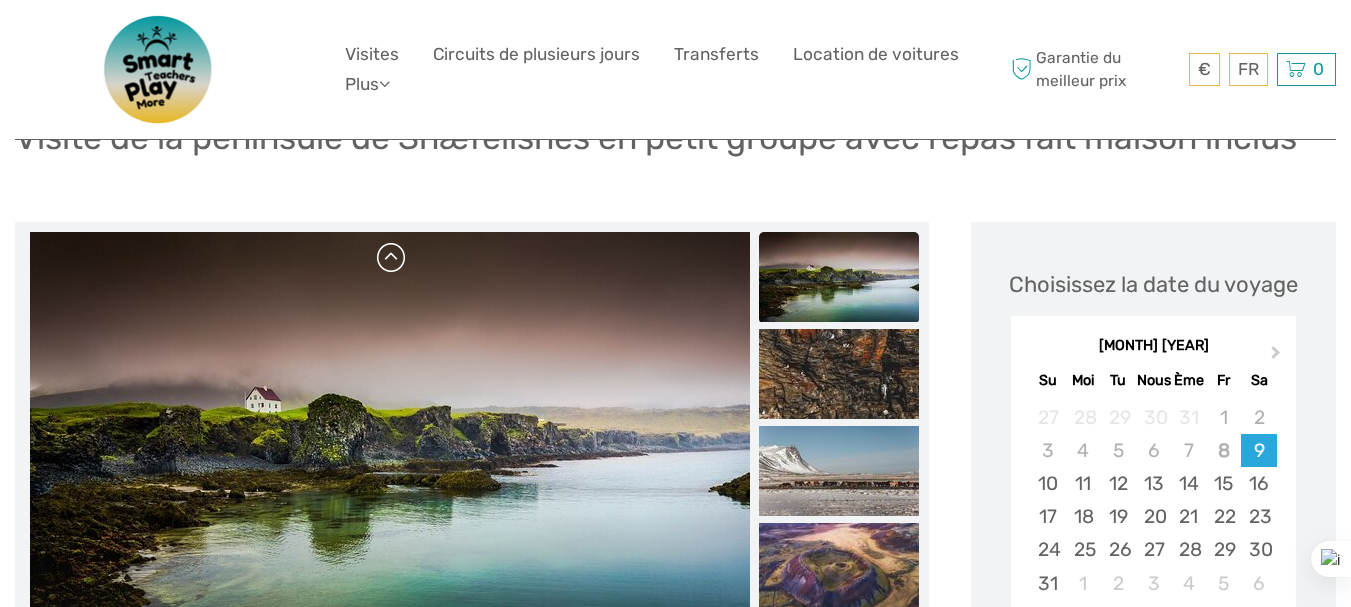 click at bounding box center (392, 258) 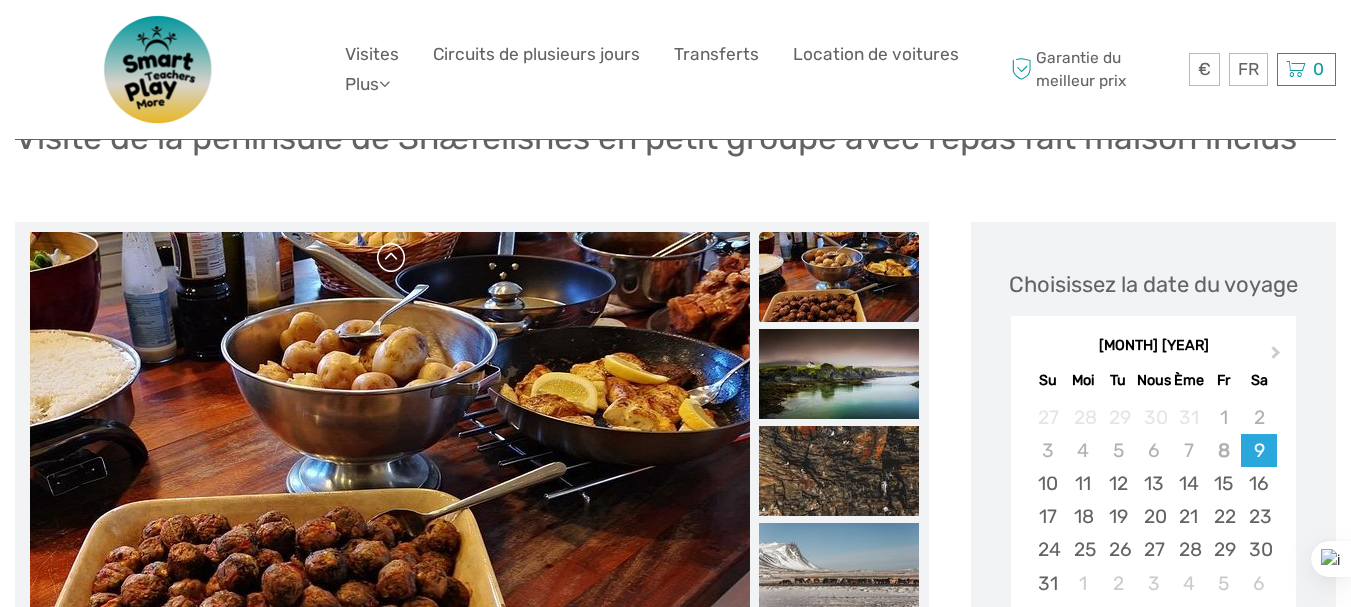 click at bounding box center (392, 258) 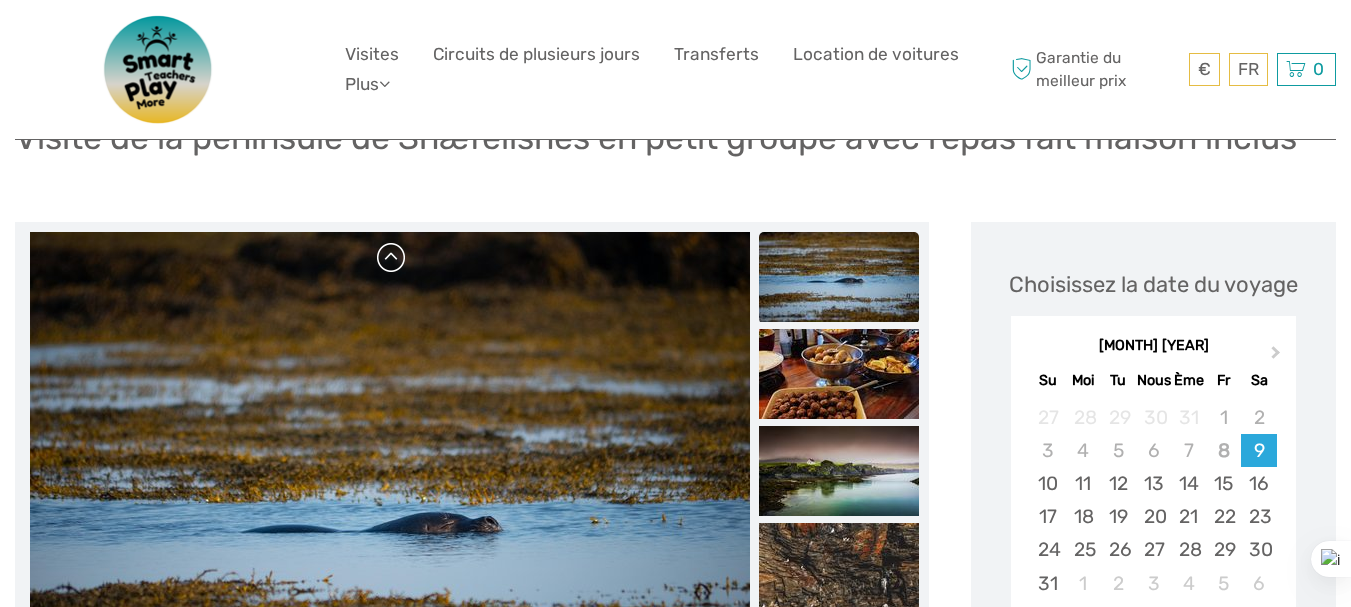click at bounding box center [392, 258] 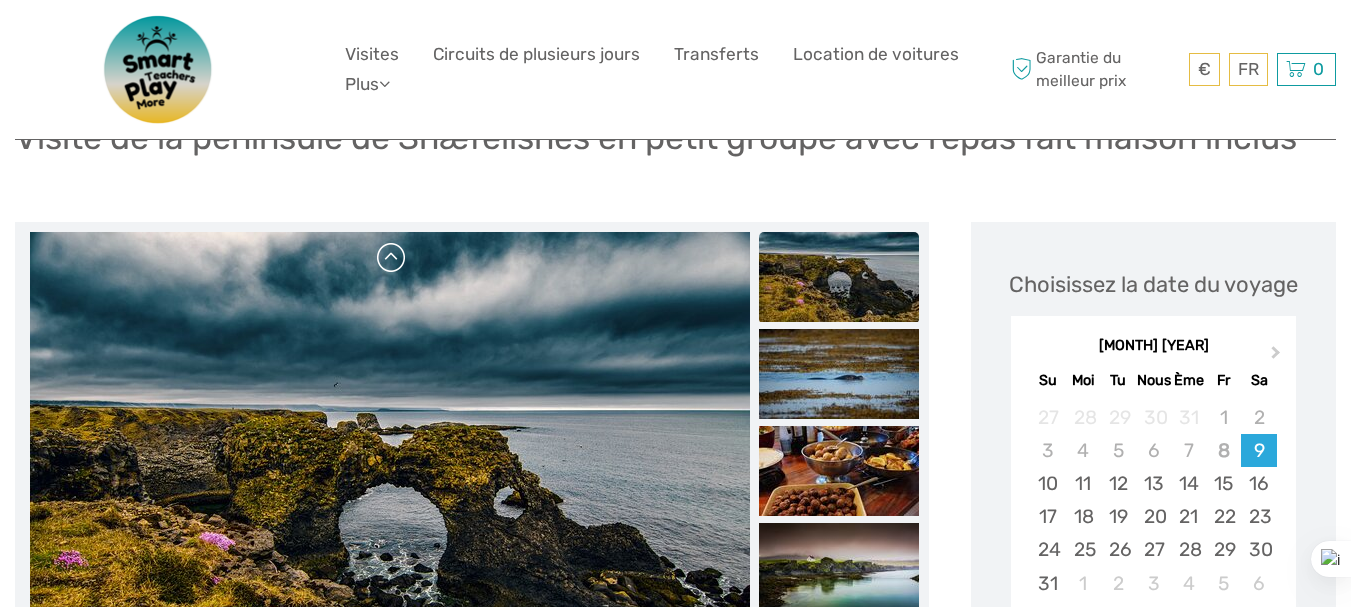 click at bounding box center [392, 258] 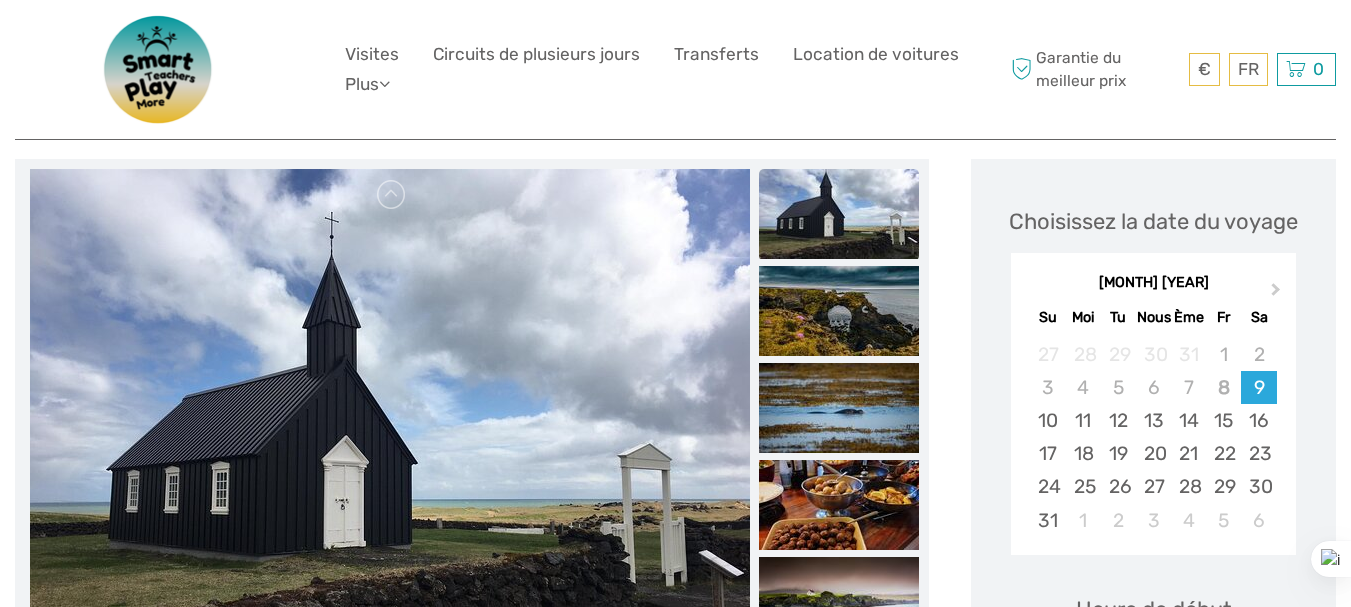 scroll, scrollTop: 247, scrollLeft: 0, axis: vertical 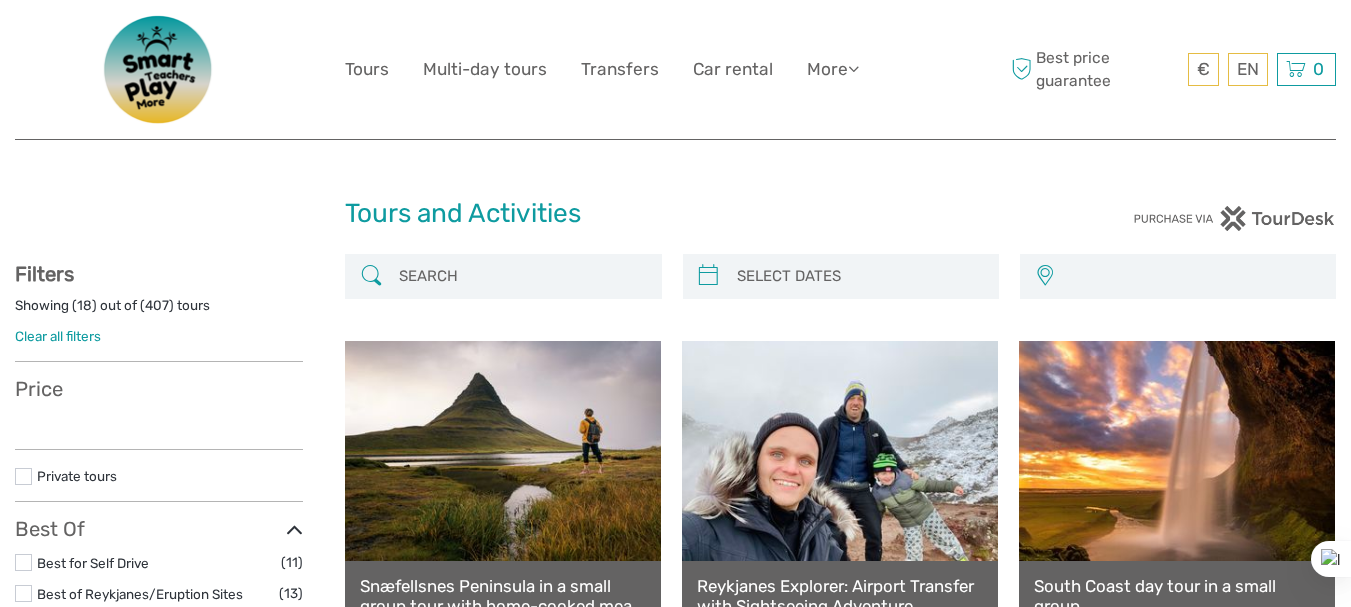select 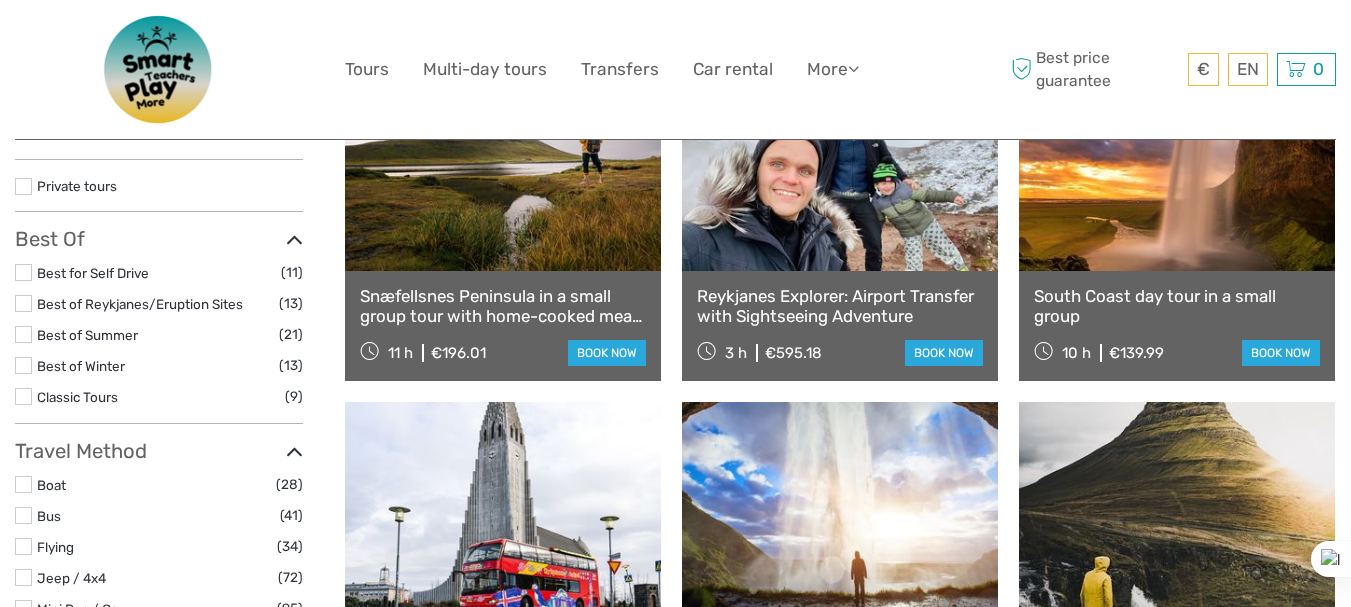 scroll, scrollTop: 0, scrollLeft: 0, axis: both 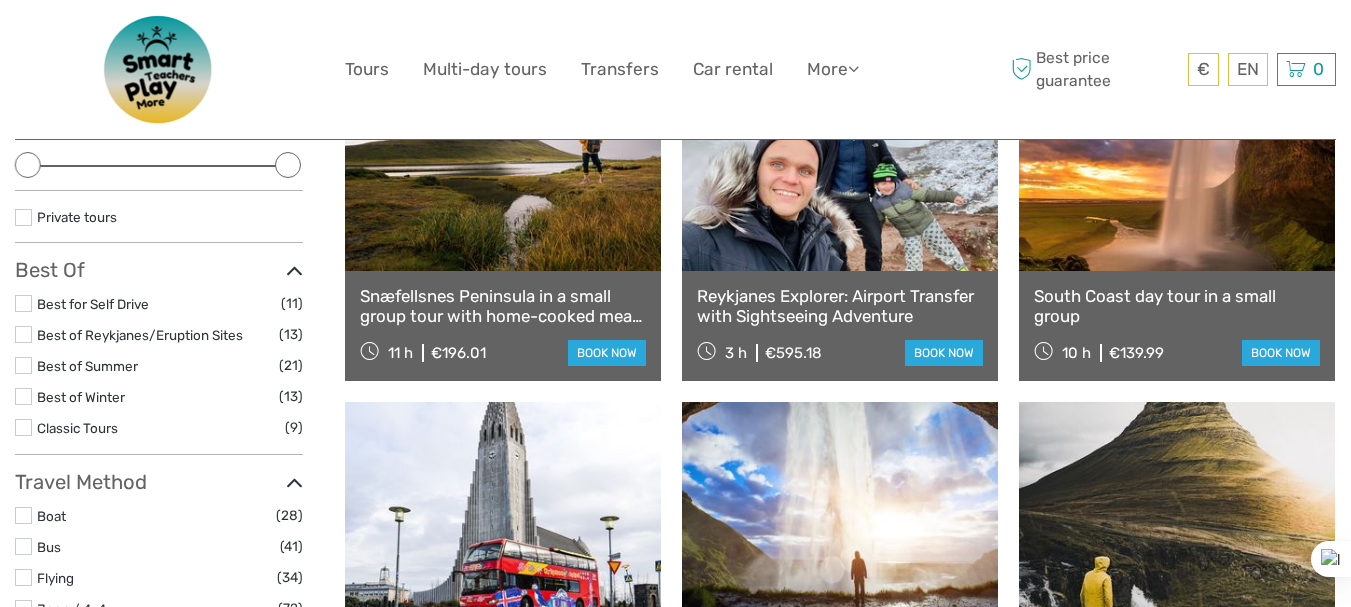 click at bounding box center (1177, 161) 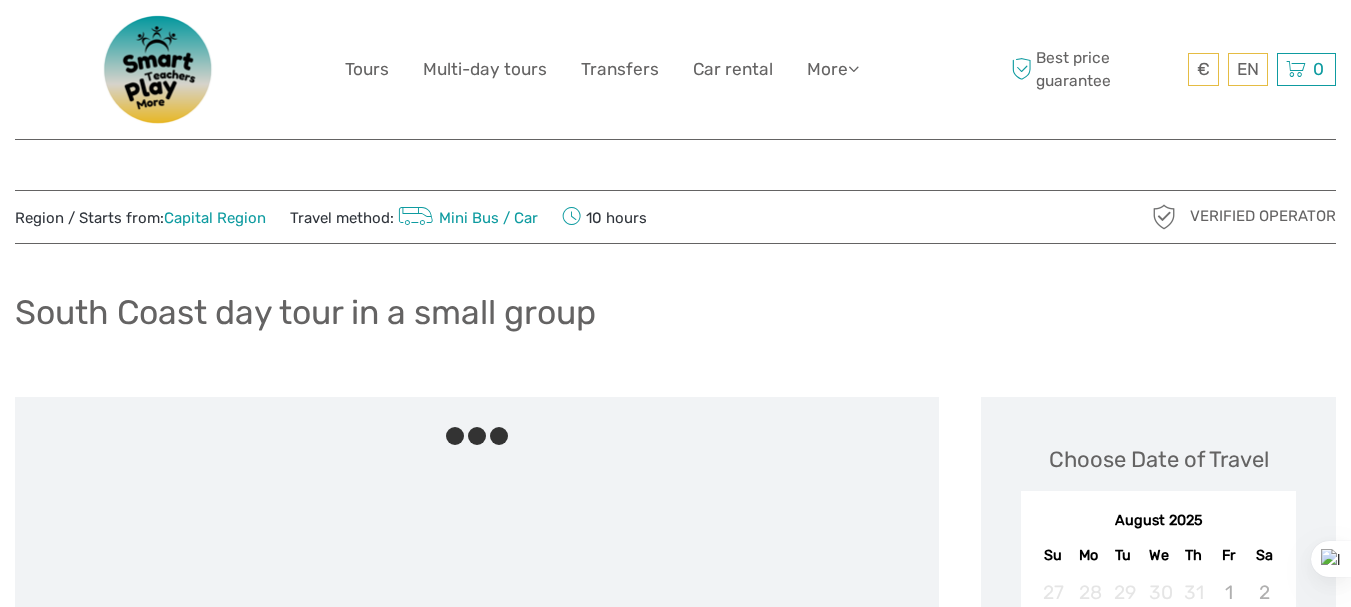 scroll, scrollTop: 0, scrollLeft: 0, axis: both 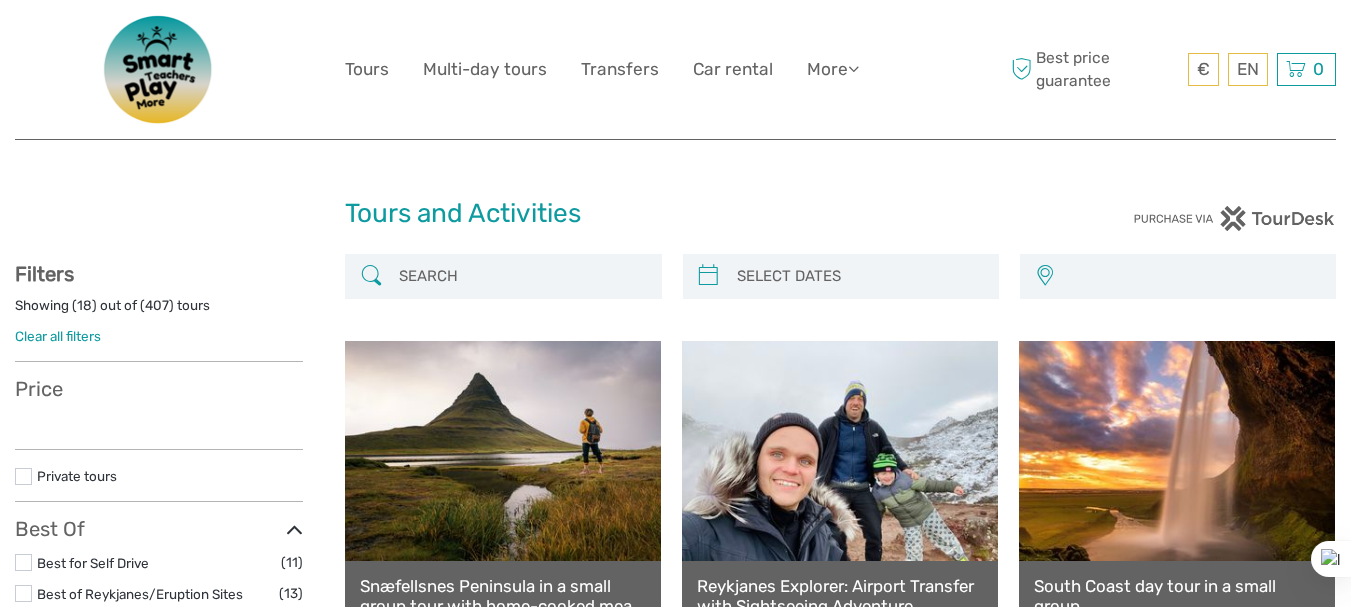 select 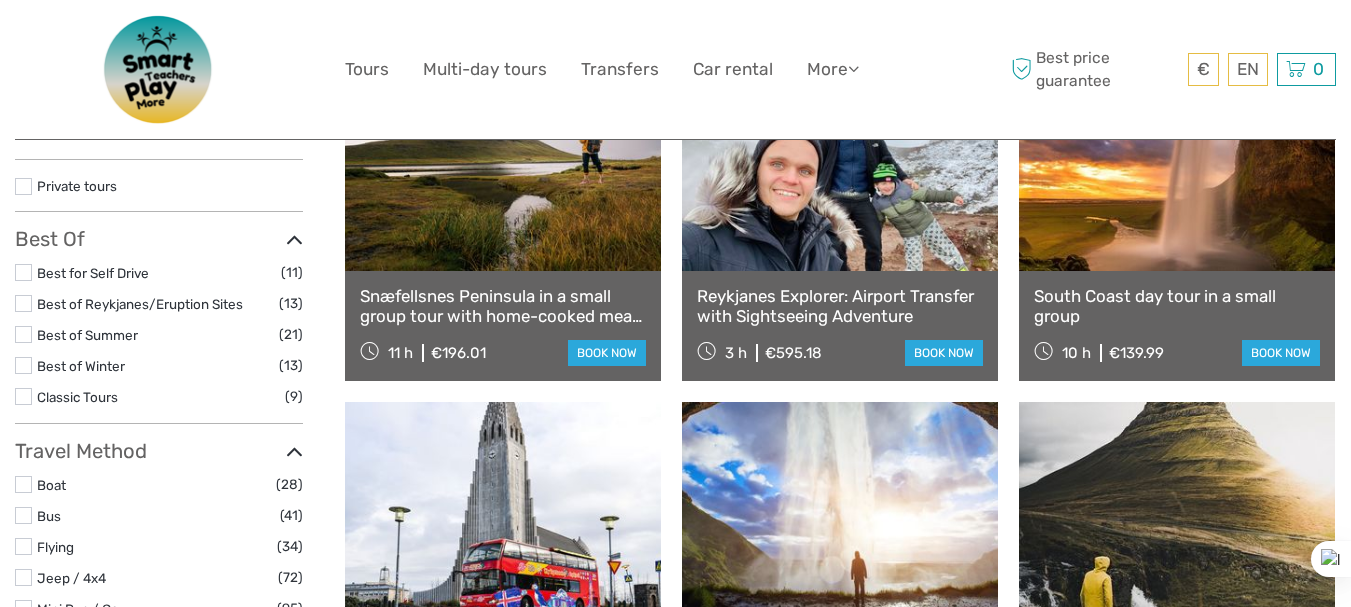 scroll, scrollTop: 0, scrollLeft: 0, axis: both 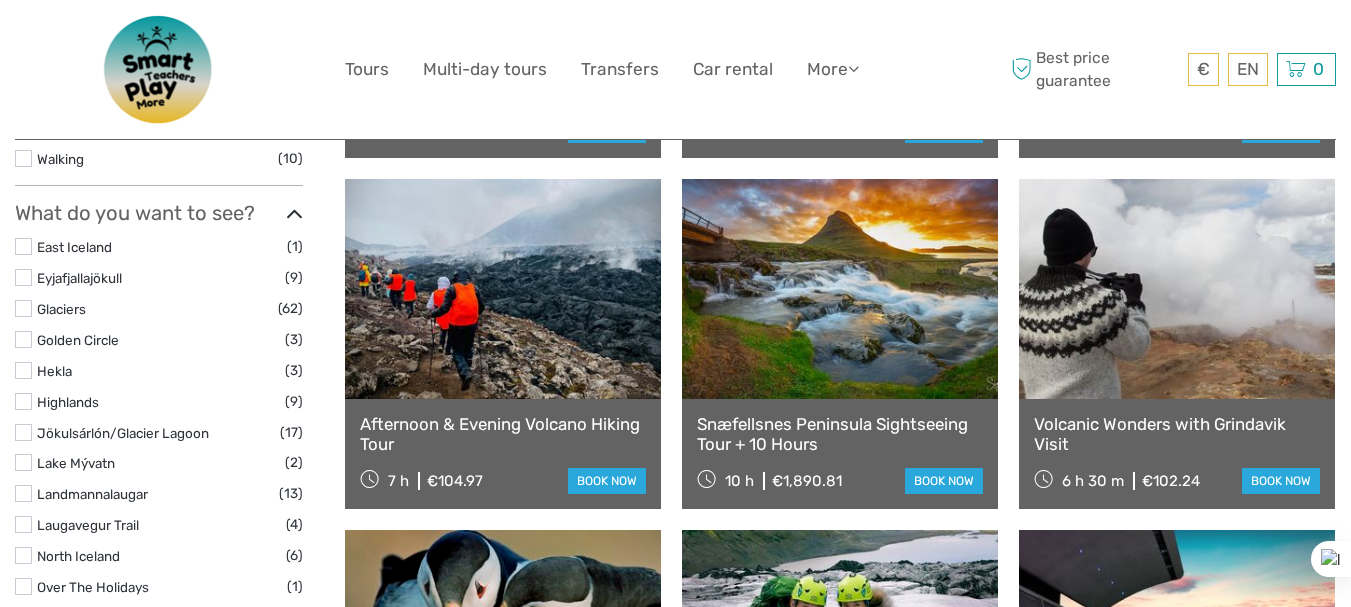 click at bounding box center (503, 289) 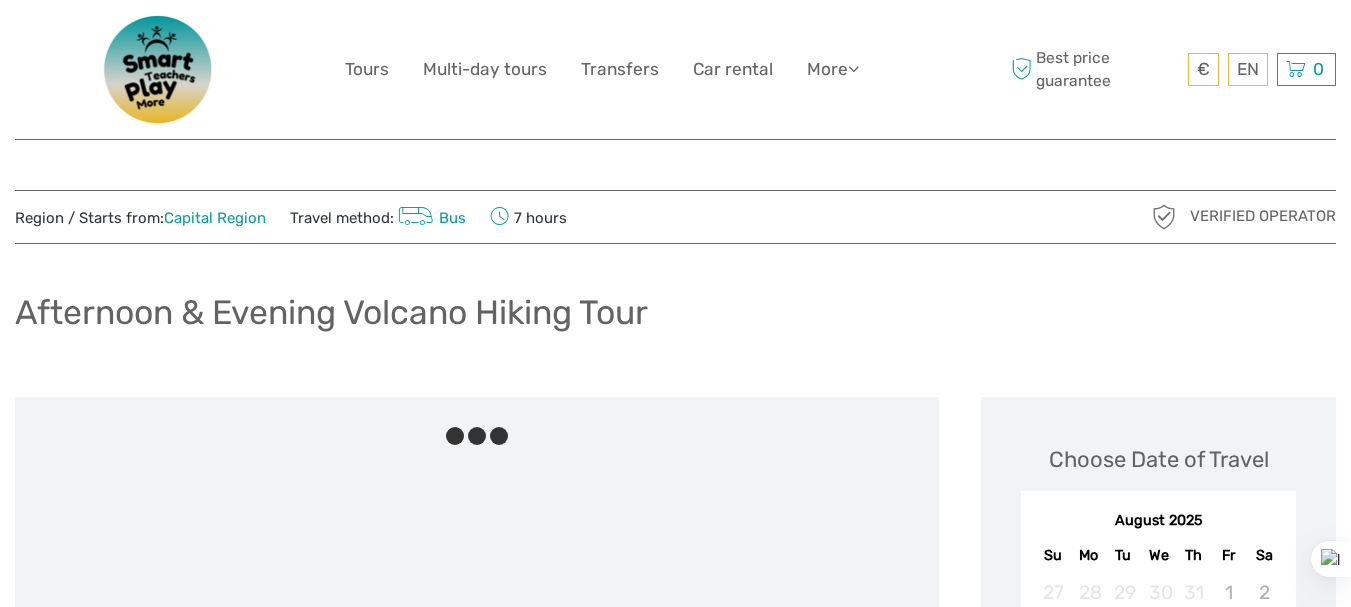 scroll, scrollTop: 0, scrollLeft: 0, axis: both 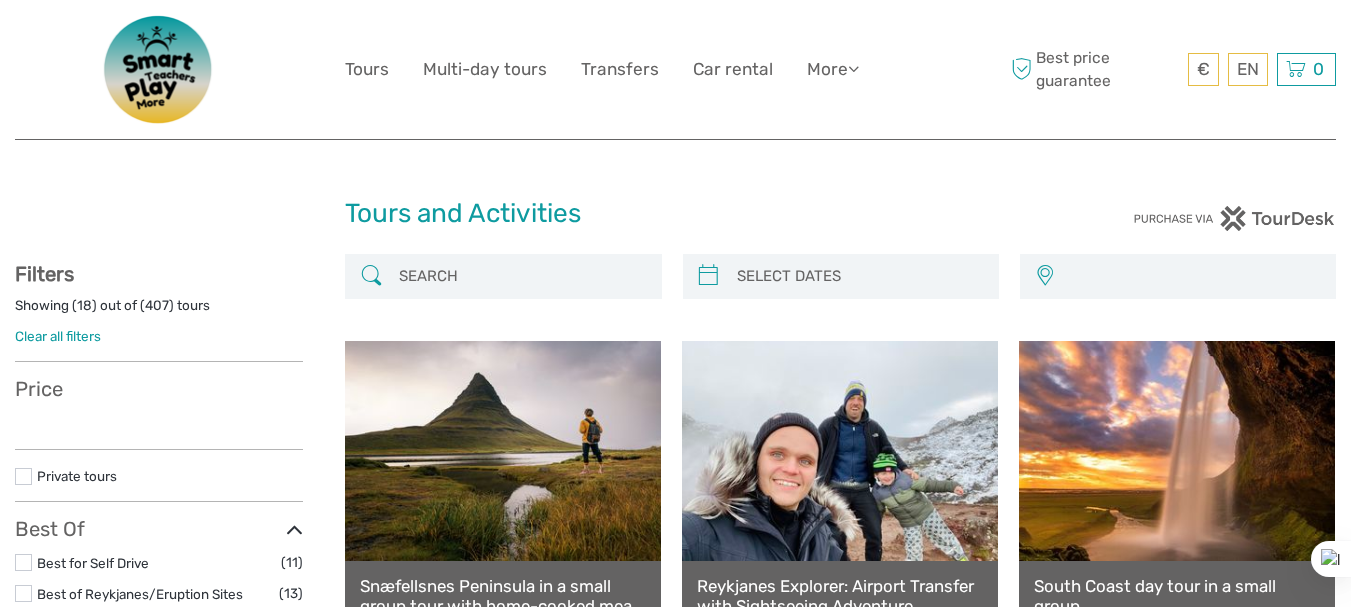 select 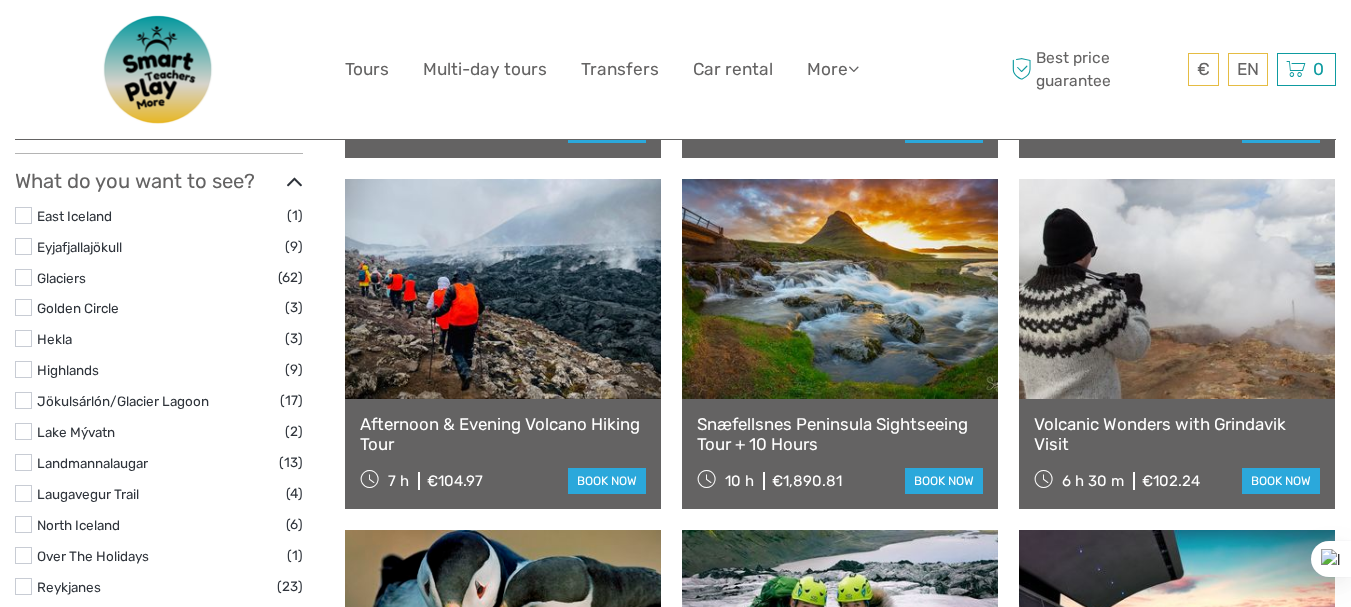 scroll, scrollTop: 0, scrollLeft: 0, axis: both 